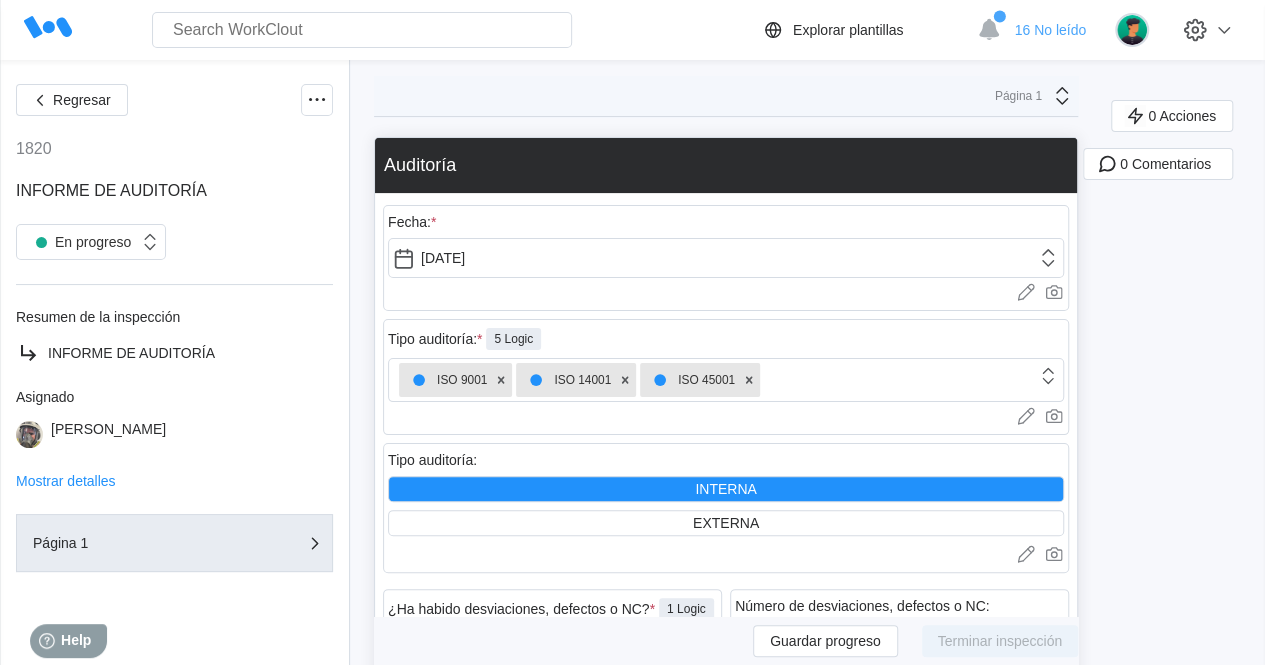 scroll, scrollTop: 0, scrollLeft: 0, axis: both 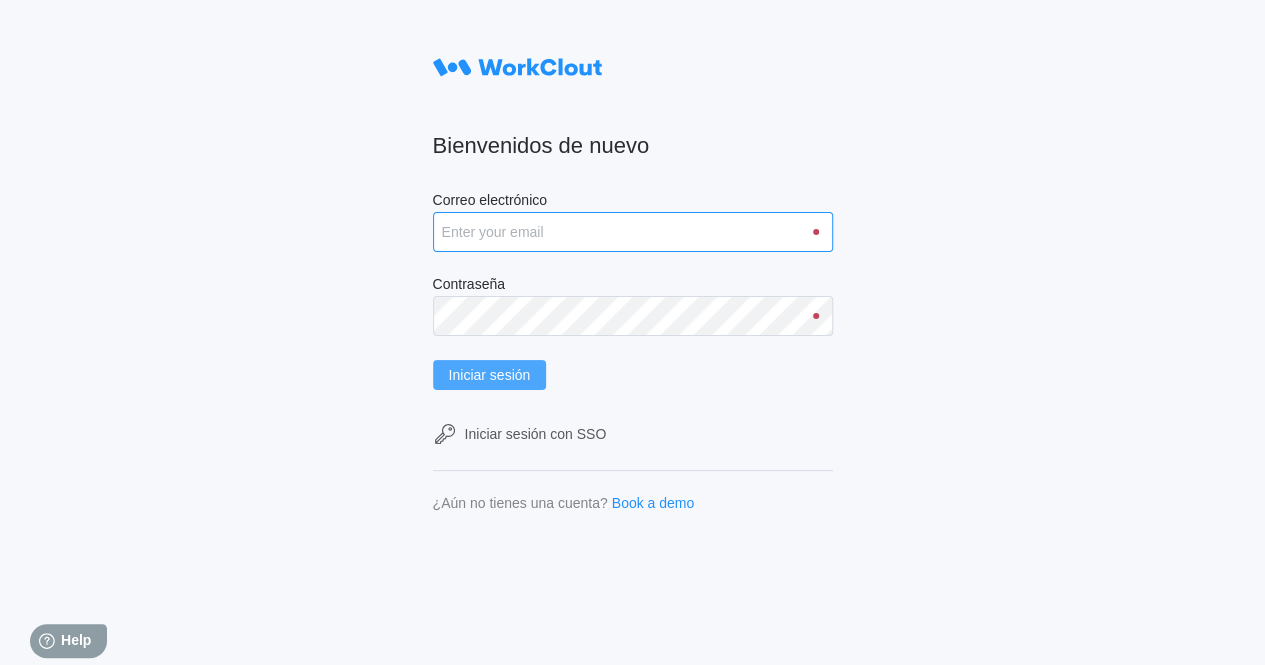 type on "clara.mastria@tradebe.com" 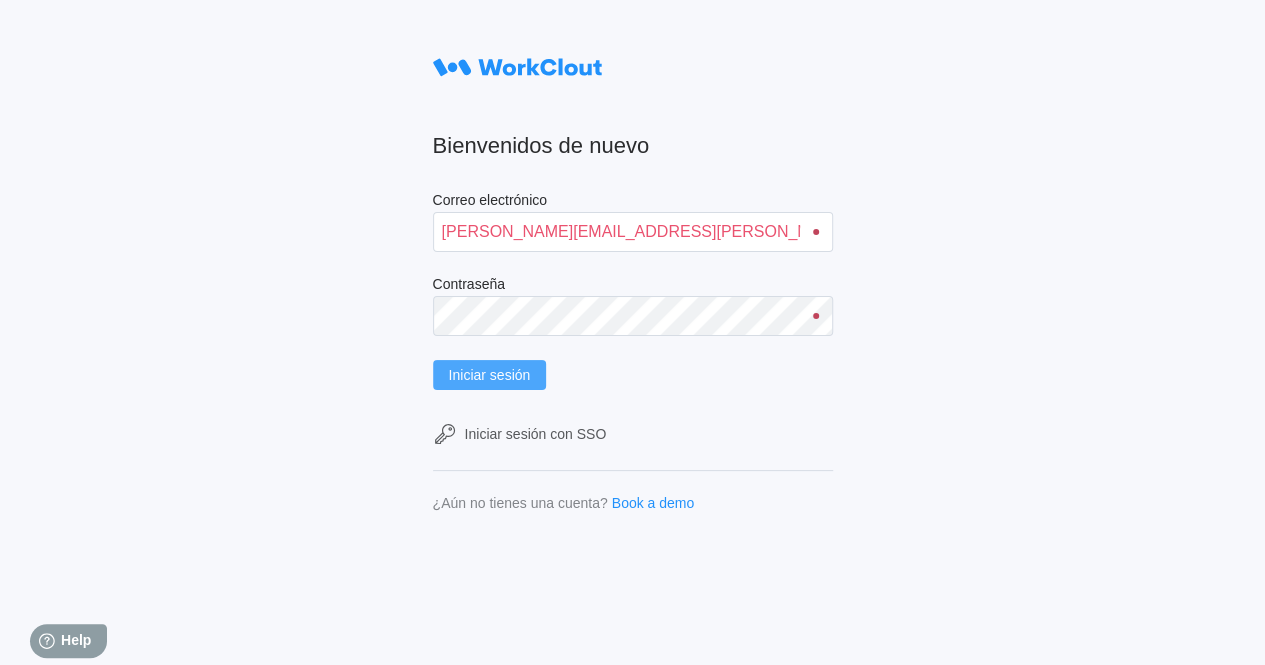 click on "Iniciar sesión" at bounding box center (490, 375) 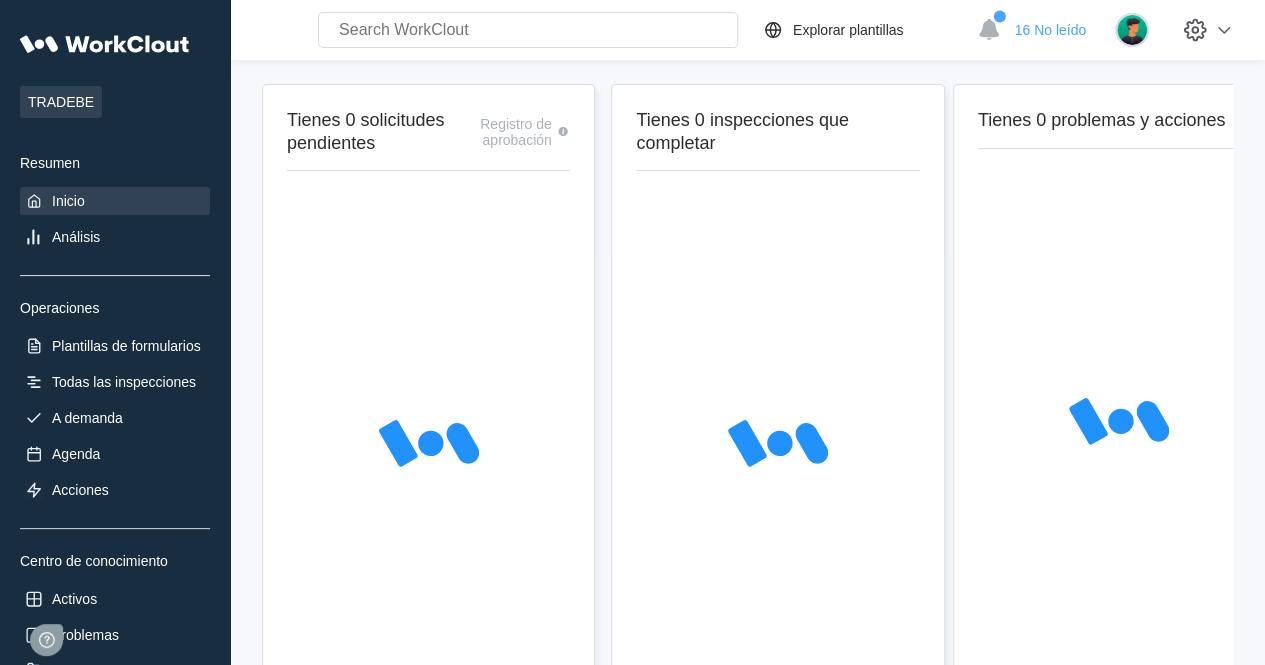 scroll, scrollTop: 0, scrollLeft: 0, axis: both 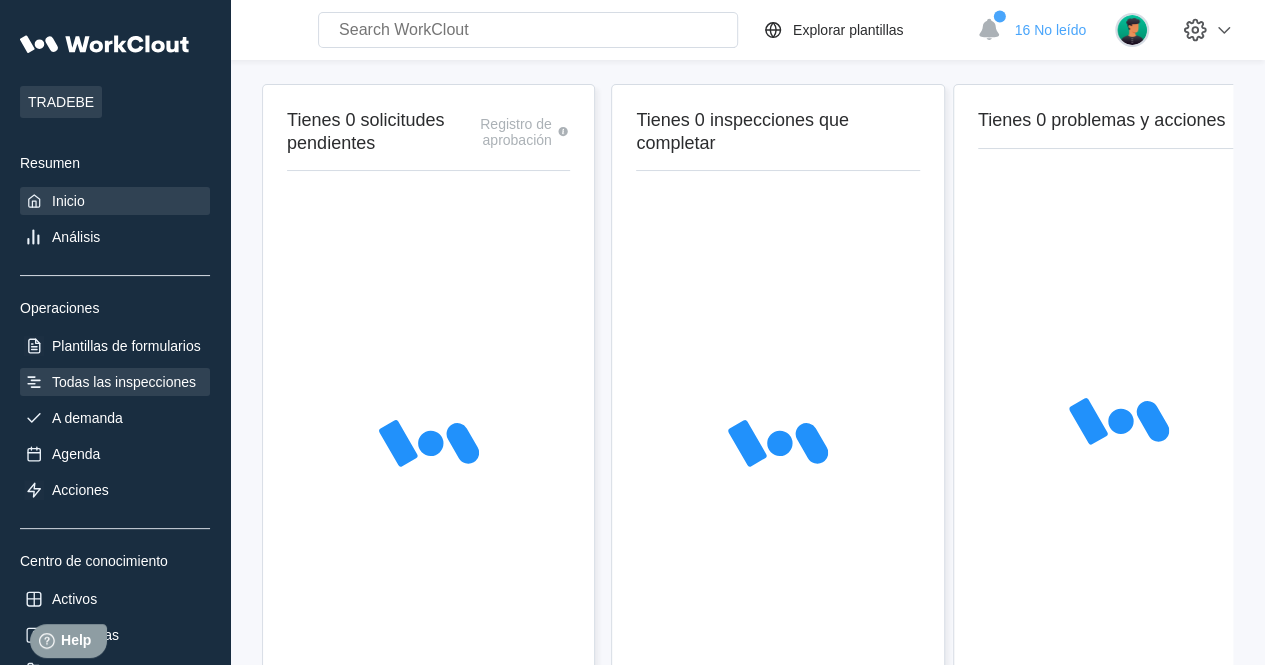 click on "Todas las inspecciones" at bounding box center [124, 382] 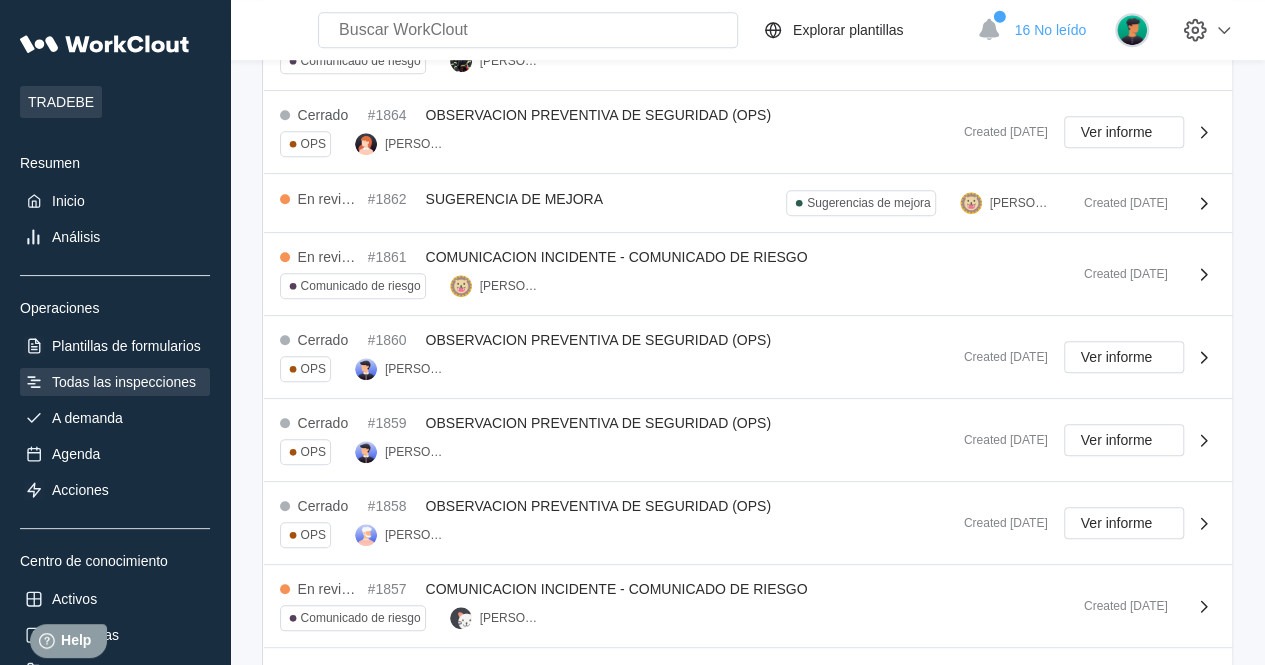 scroll, scrollTop: 820, scrollLeft: 0, axis: vertical 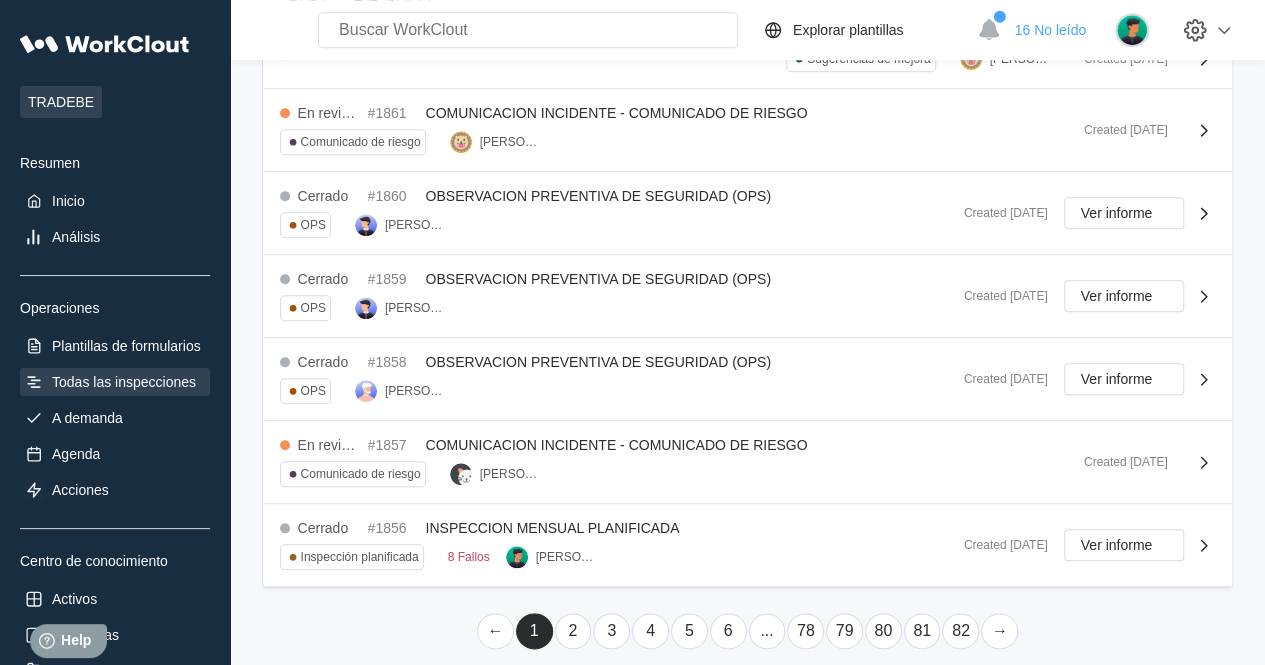 click on "2" at bounding box center [573, 631] 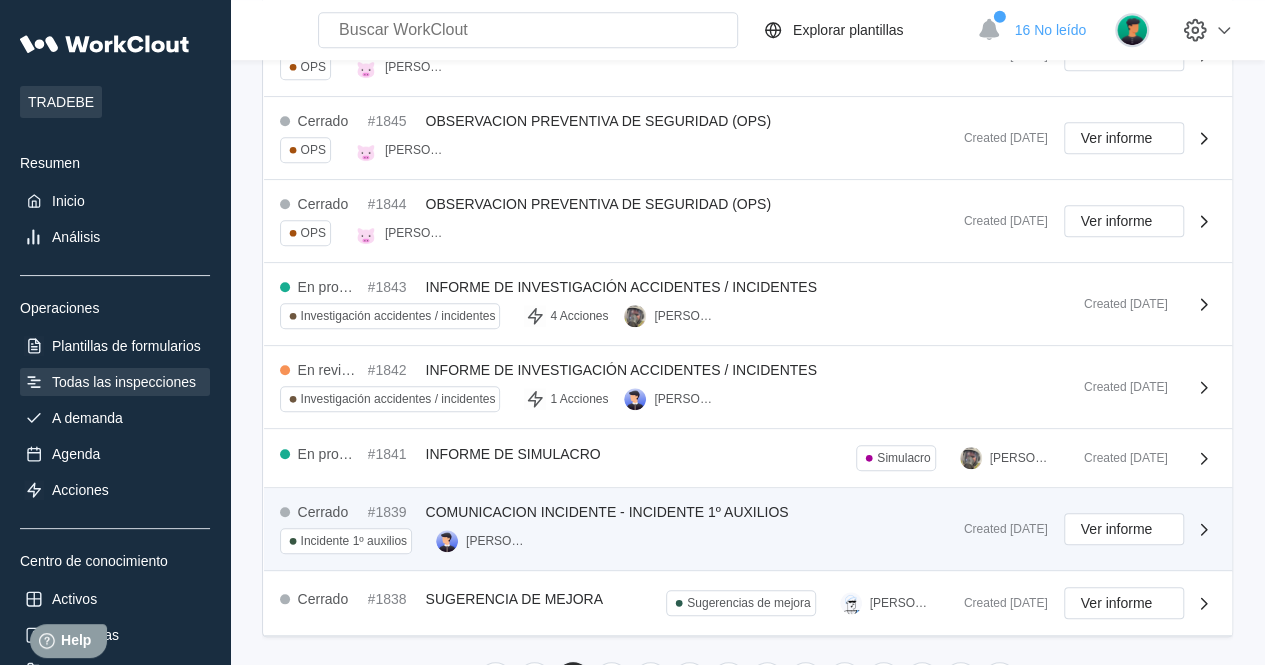 scroll, scrollTop: 760, scrollLeft: 0, axis: vertical 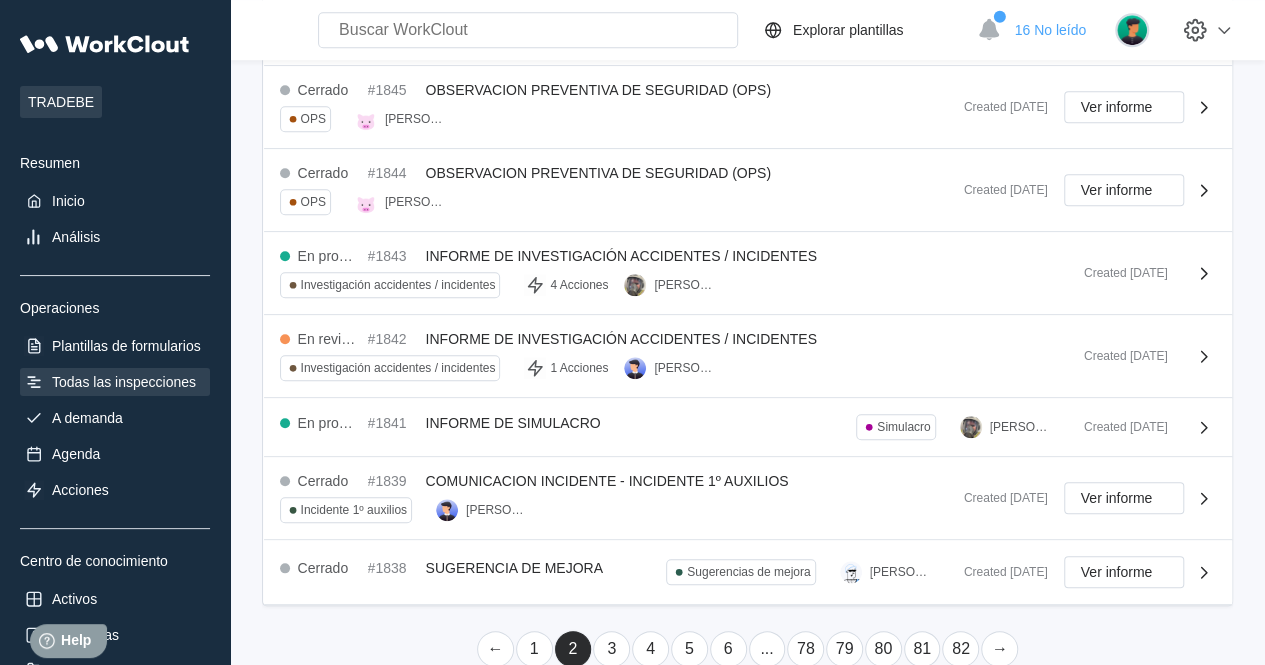 click on "3" at bounding box center (611, 649) 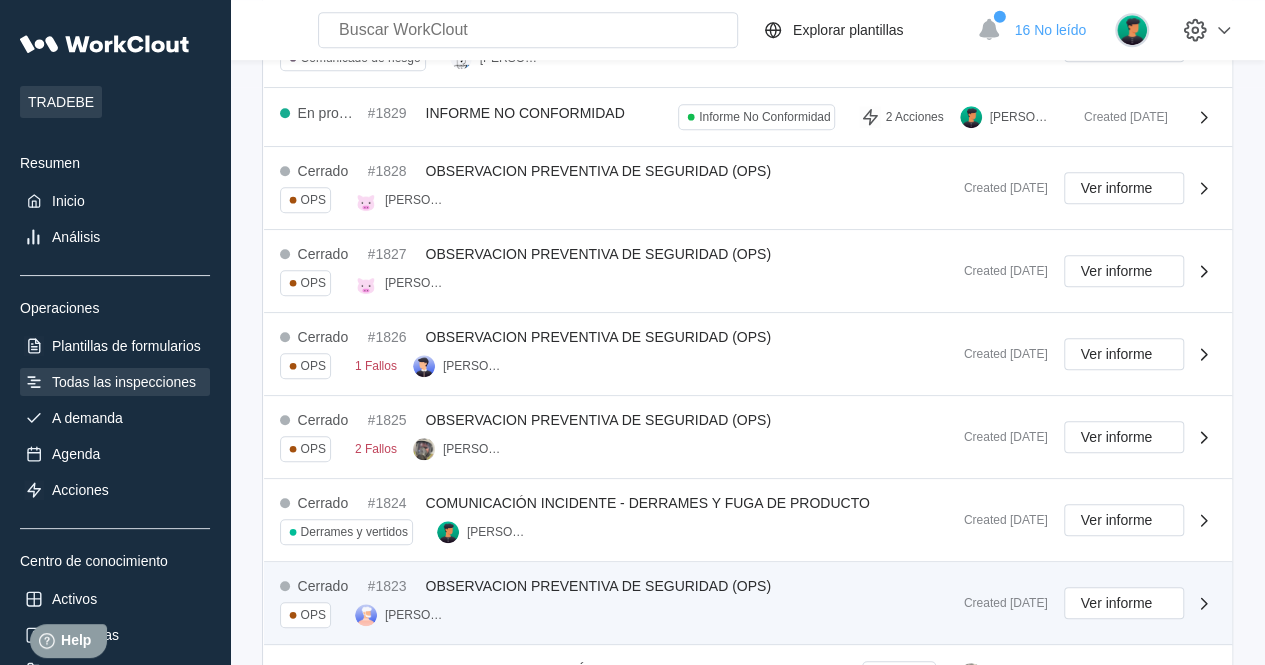scroll, scrollTop: 760, scrollLeft: 0, axis: vertical 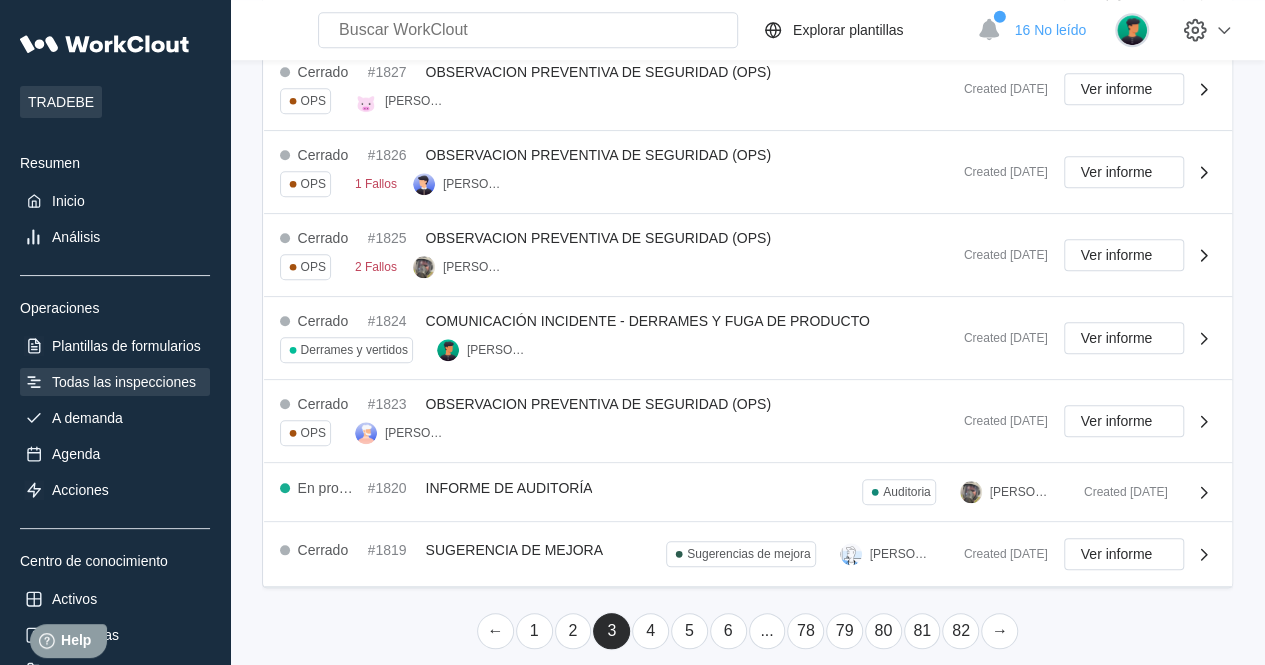click on "4" at bounding box center [650, 631] 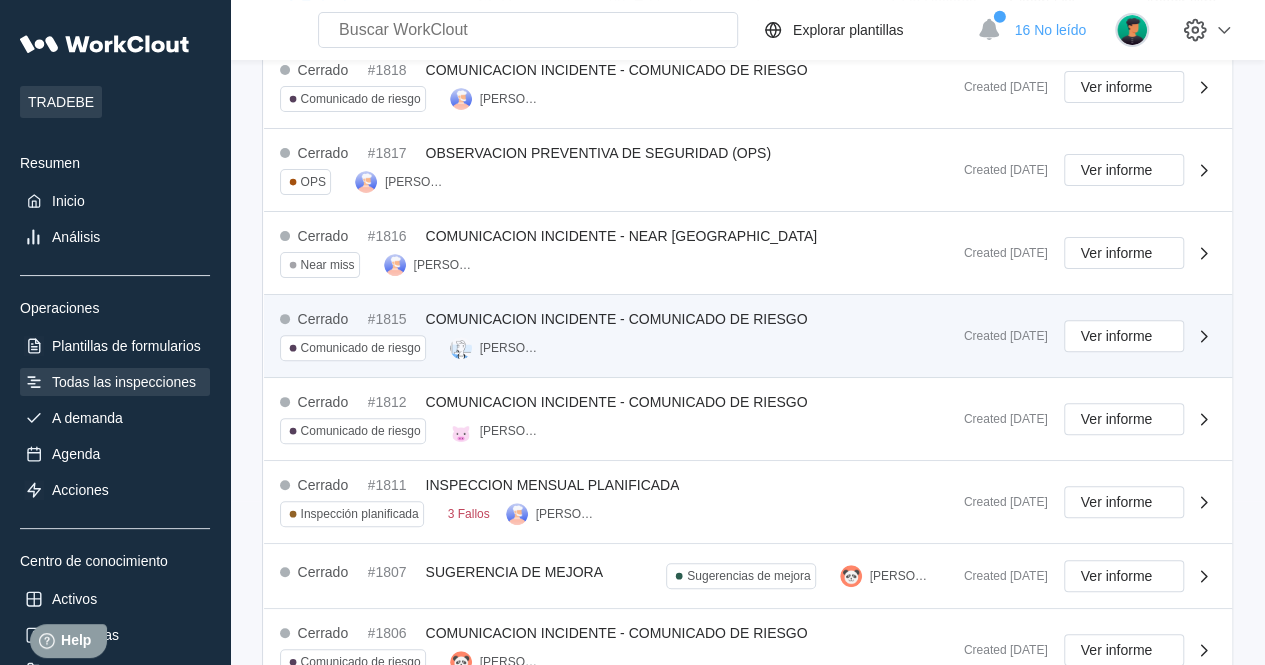 scroll, scrollTop: 166, scrollLeft: 0, axis: vertical 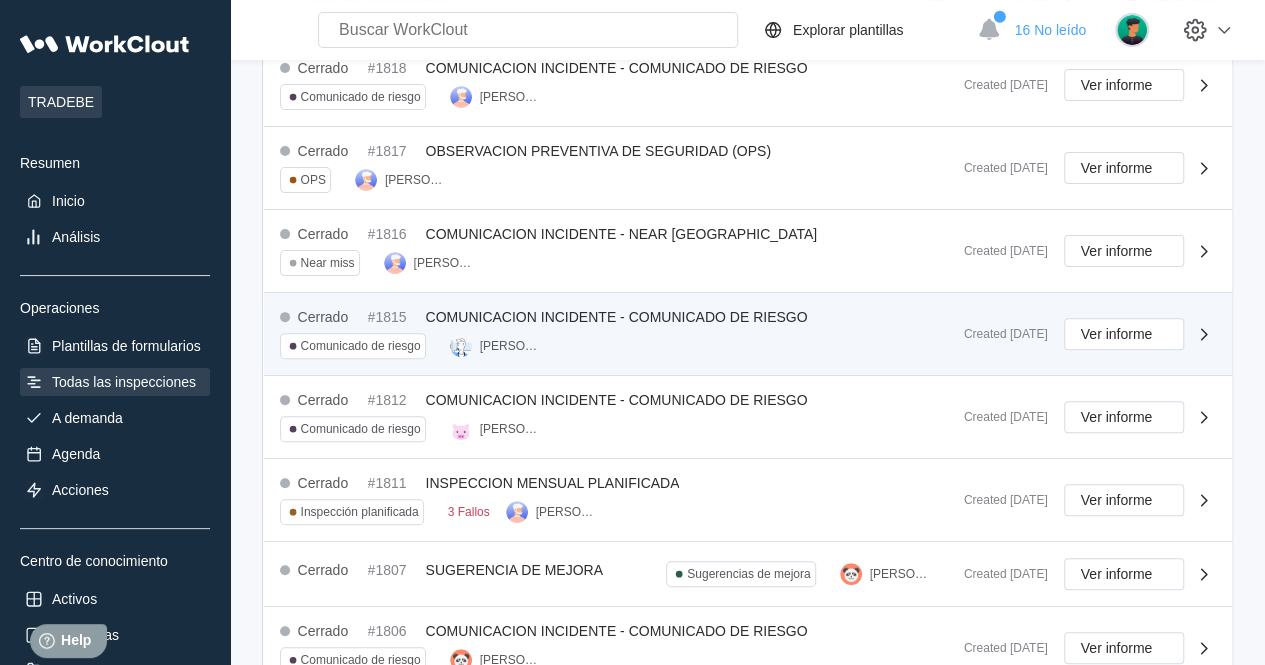 click on "Cerrado #1815 COMUNICACION INCIDENTE - COMUNICADO DE RIESGO Comunicado de riesgo AGUSTIN JACAS" at bounding box center (614, 334) 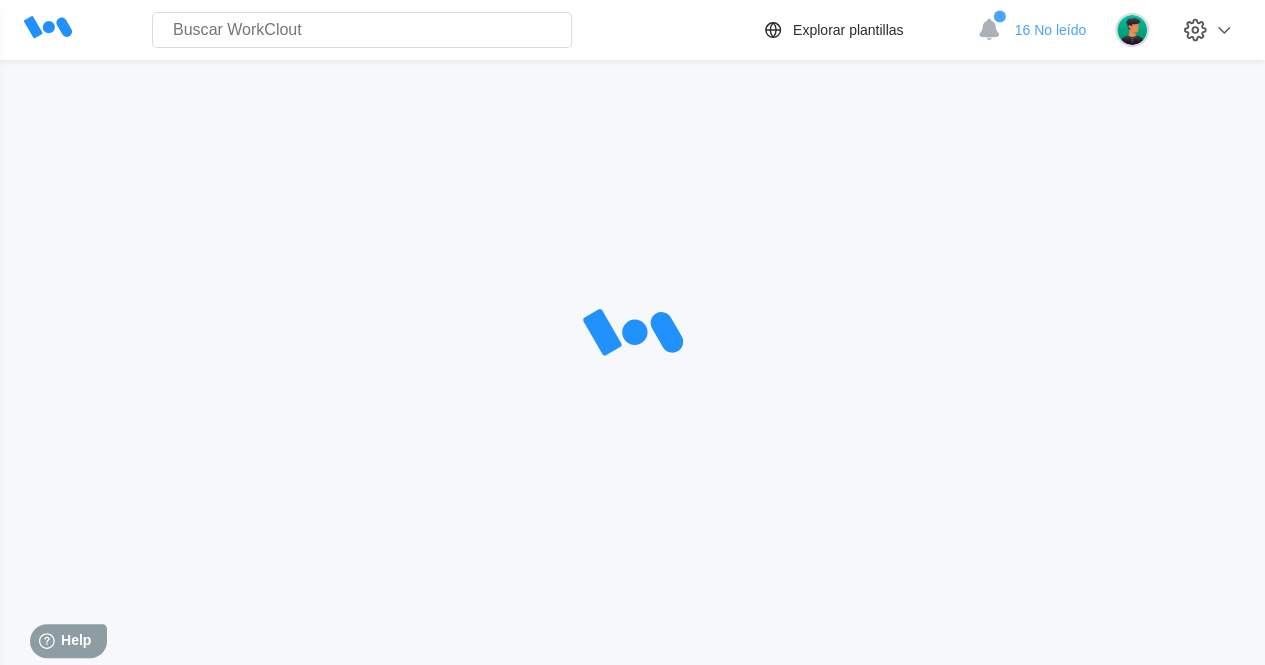 scroll, scrollTop: 0, scrollLeft: 0, axis: both 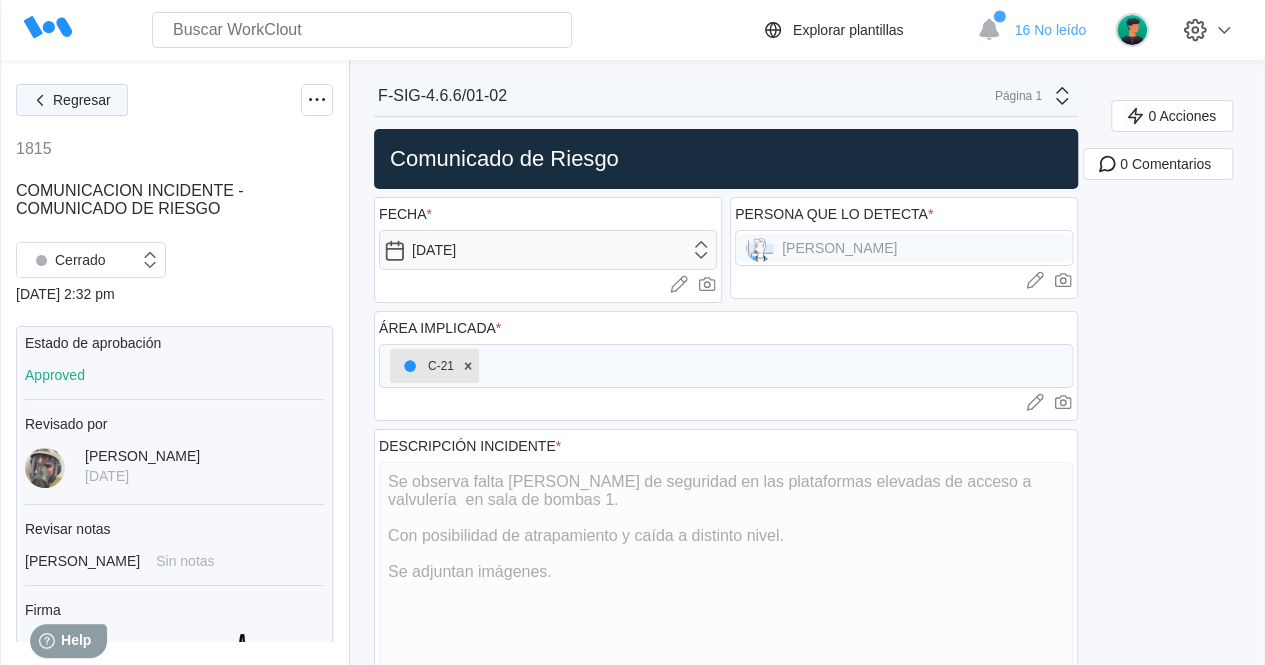 click 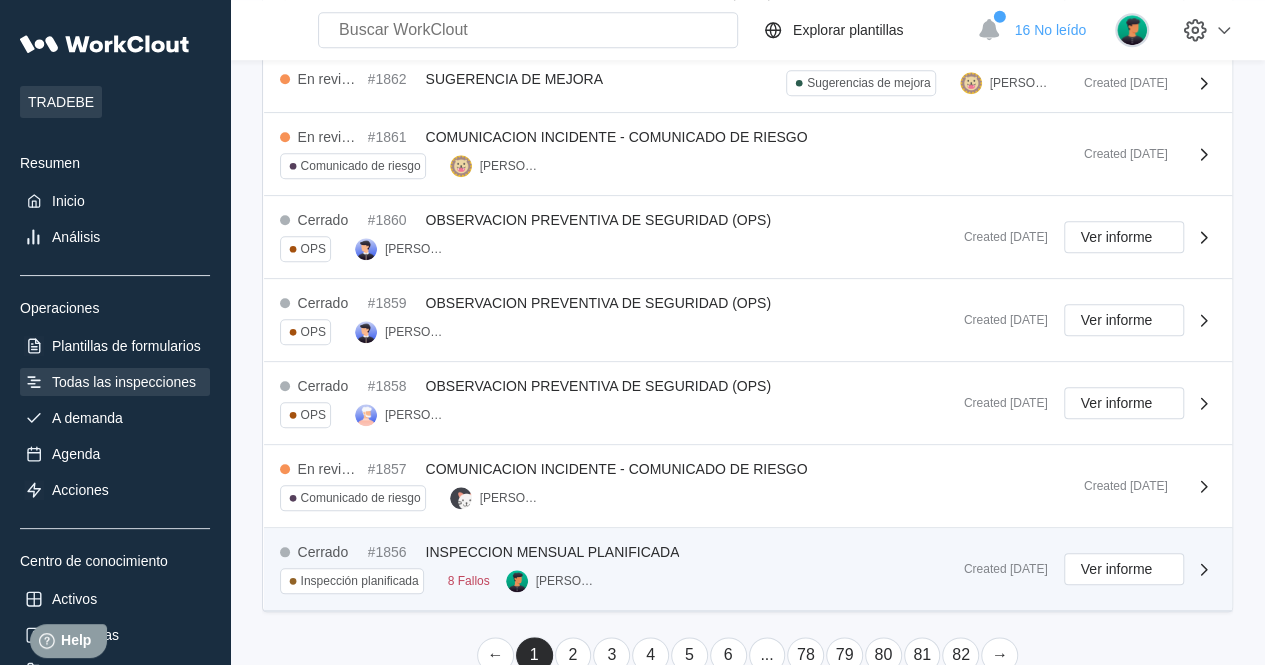 scroll, scrollTop: 820, scrollLeft: 0, axis: vertical 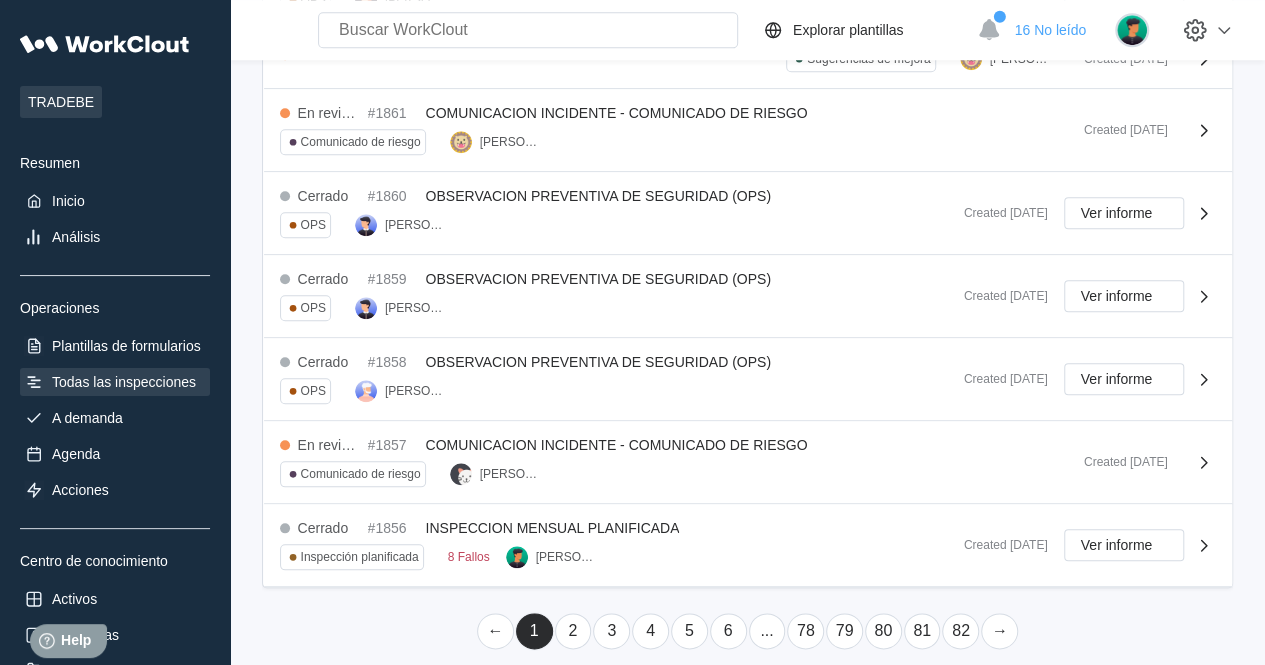 click on "2" at bounding box center [573, 631] 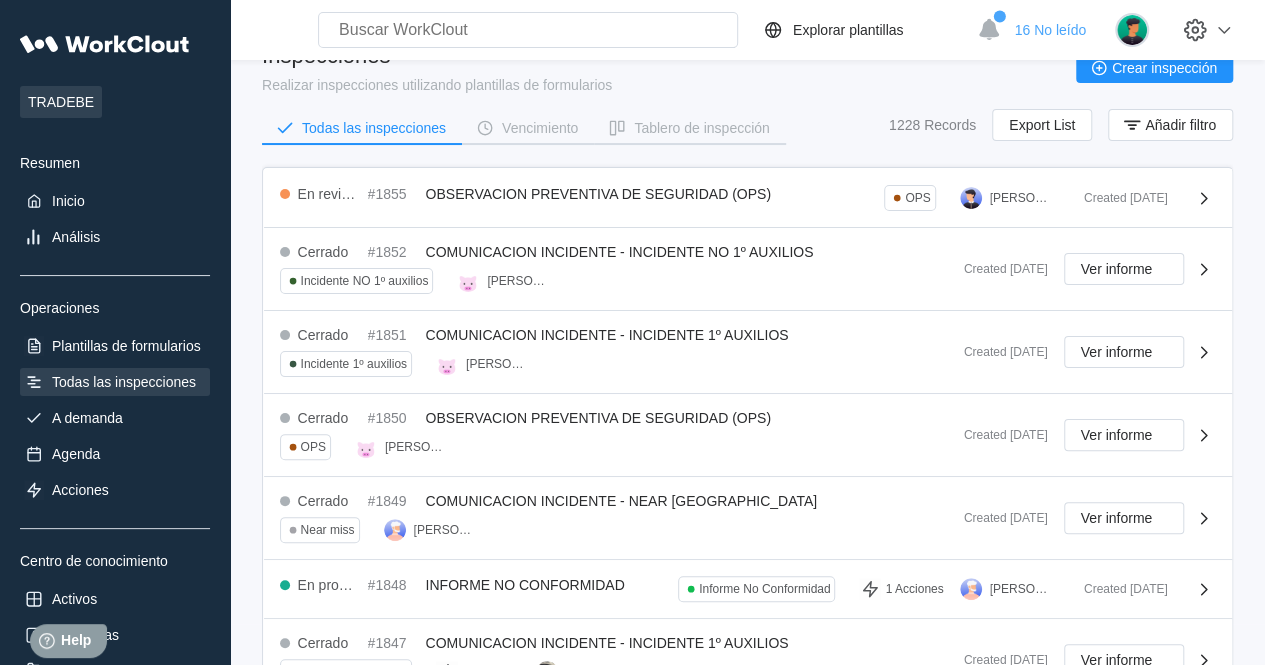 scroll, scrollTop: 40, scrollLeft: 0, axis: vertical 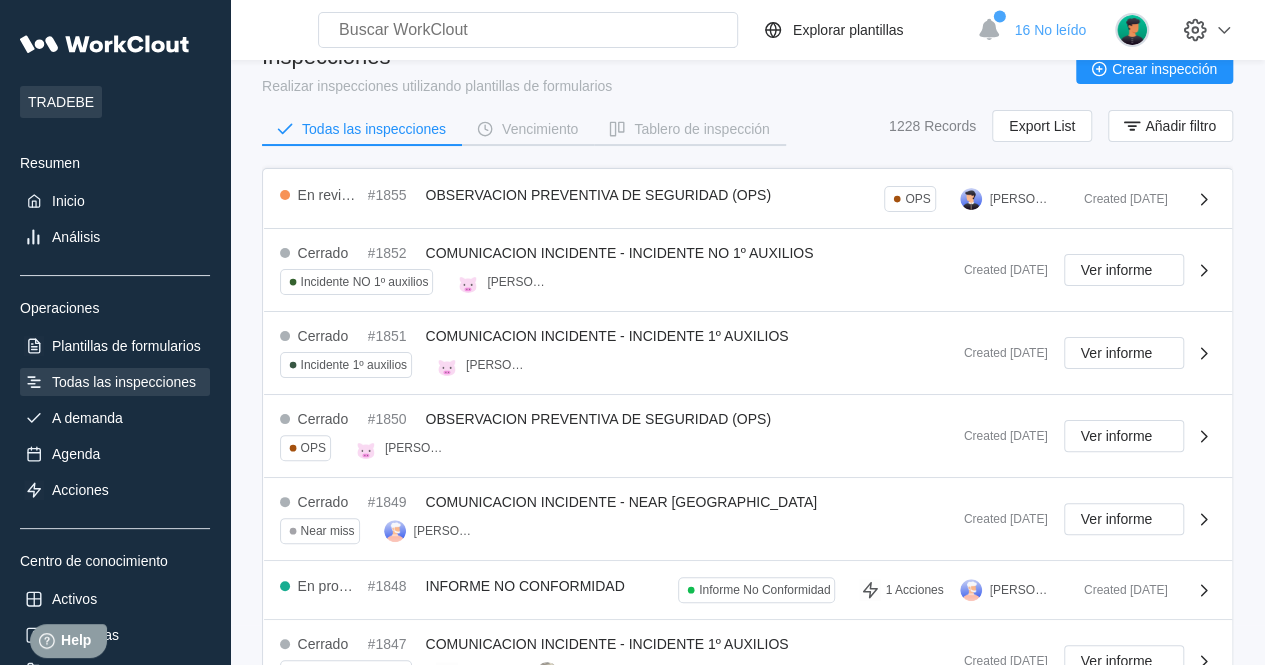 drag, startPoint x: 689, startPoint y: 185, endPoint x: 851, endPoint y: 133, distance: 170.14111 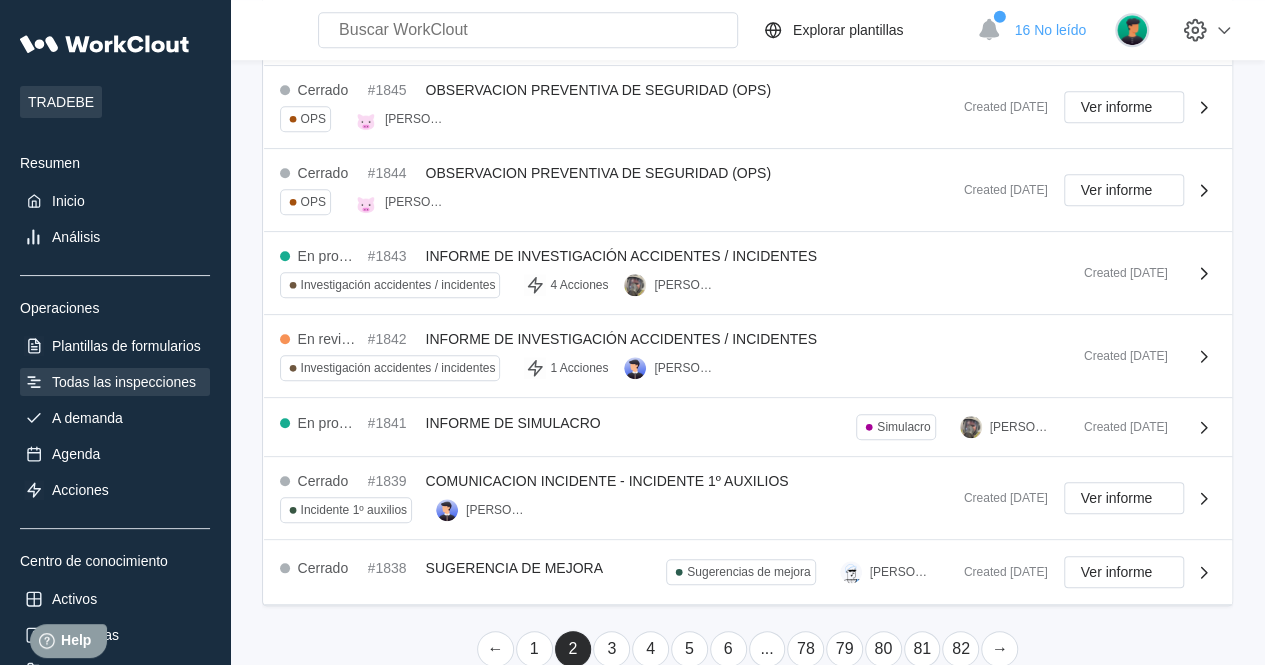 scroll, scrollTop: 760, scrollLeft: 0, axis: vertical 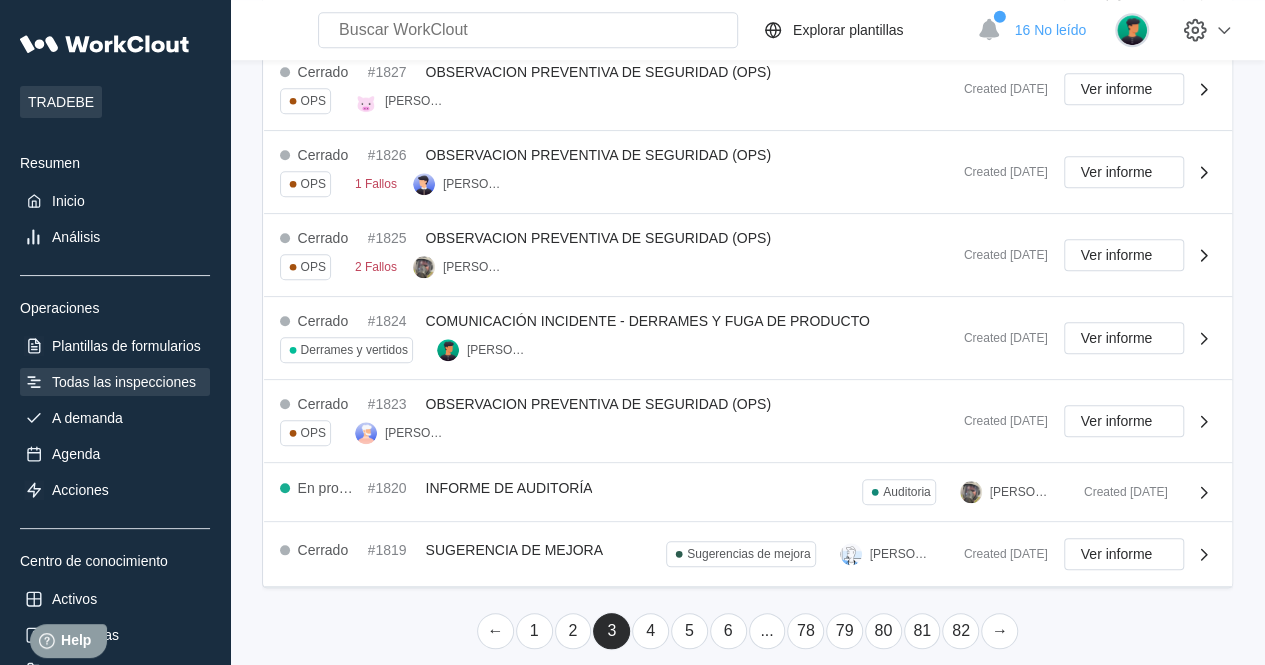 click on "2" at bounding box center (573, 631) 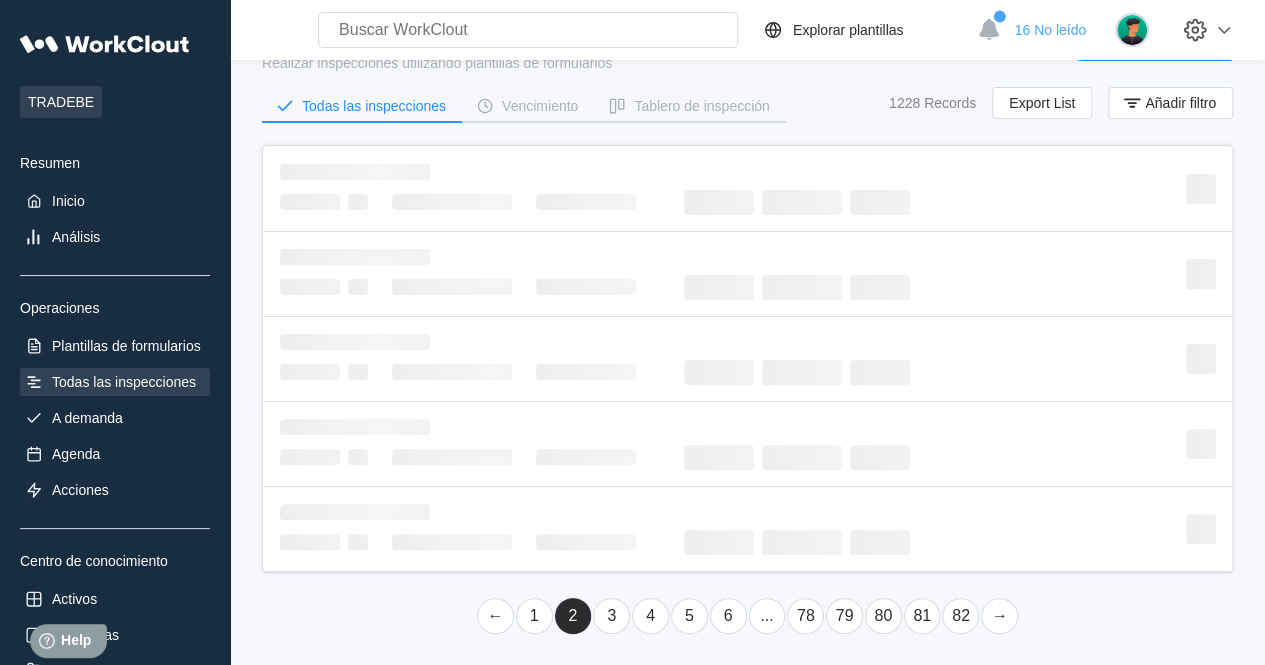 scroll, scrollTop: 760, scrollLeft: 0, axis: vertical 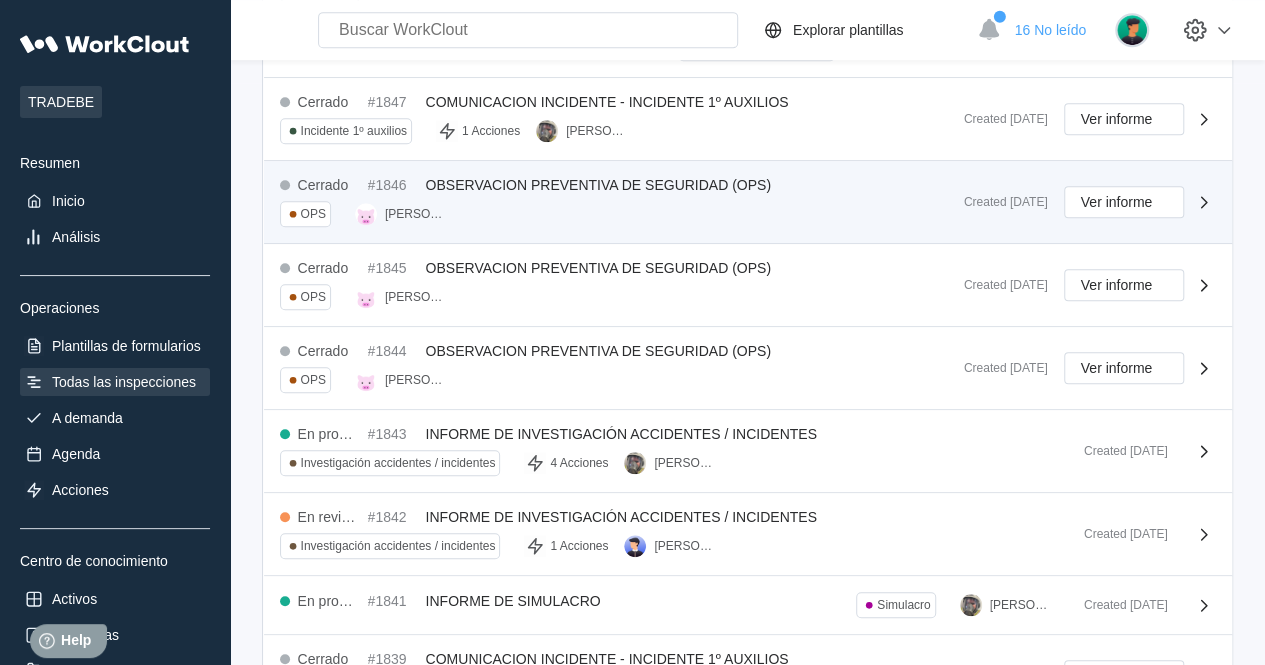 click on "Cerrado #1846 OBSERVACION PREVENTIVA DE SEGURIDAD (OPS) OPS AMADEU PUIGCORBER" at bounding box center [614, 202] 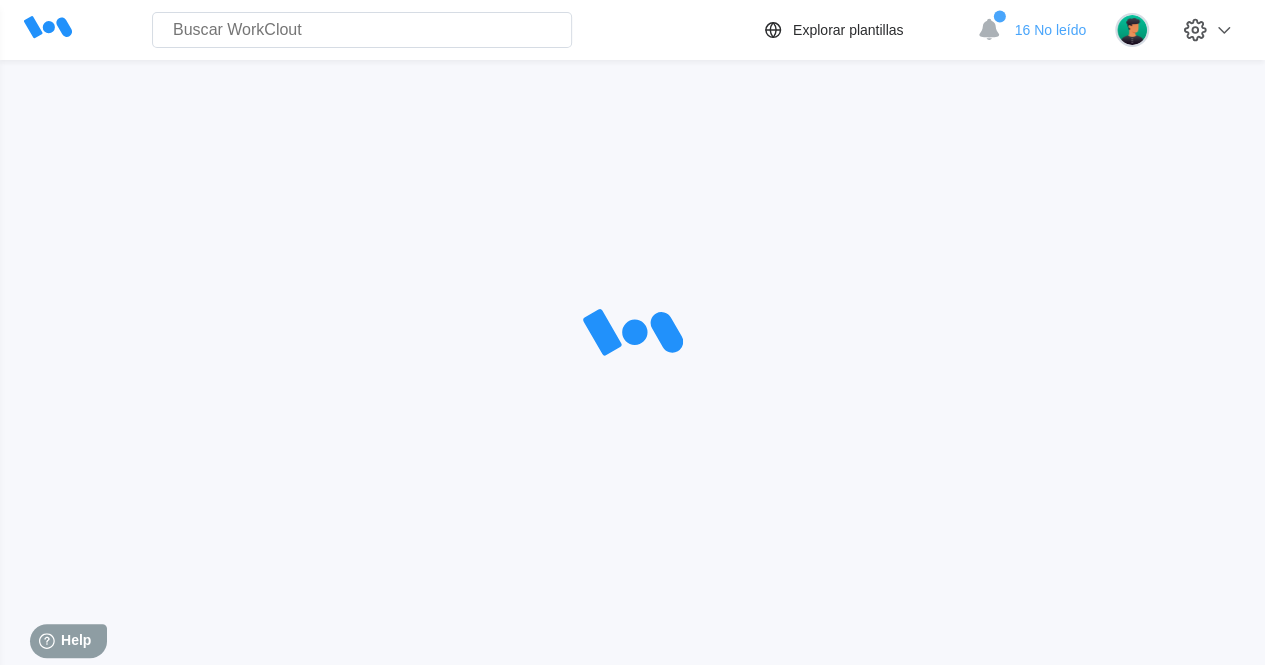 scroll, scrollTop: 0, scrollLeft: 0, axis: both 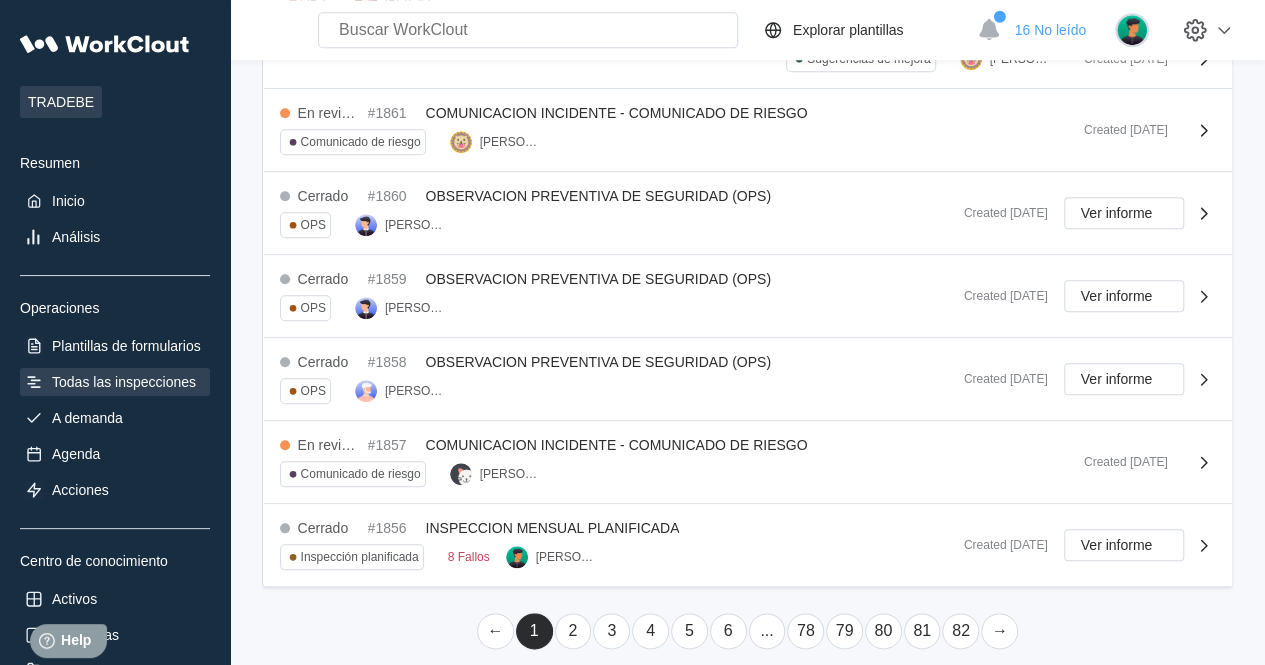 click on "2" at bounding box center [573, 631] 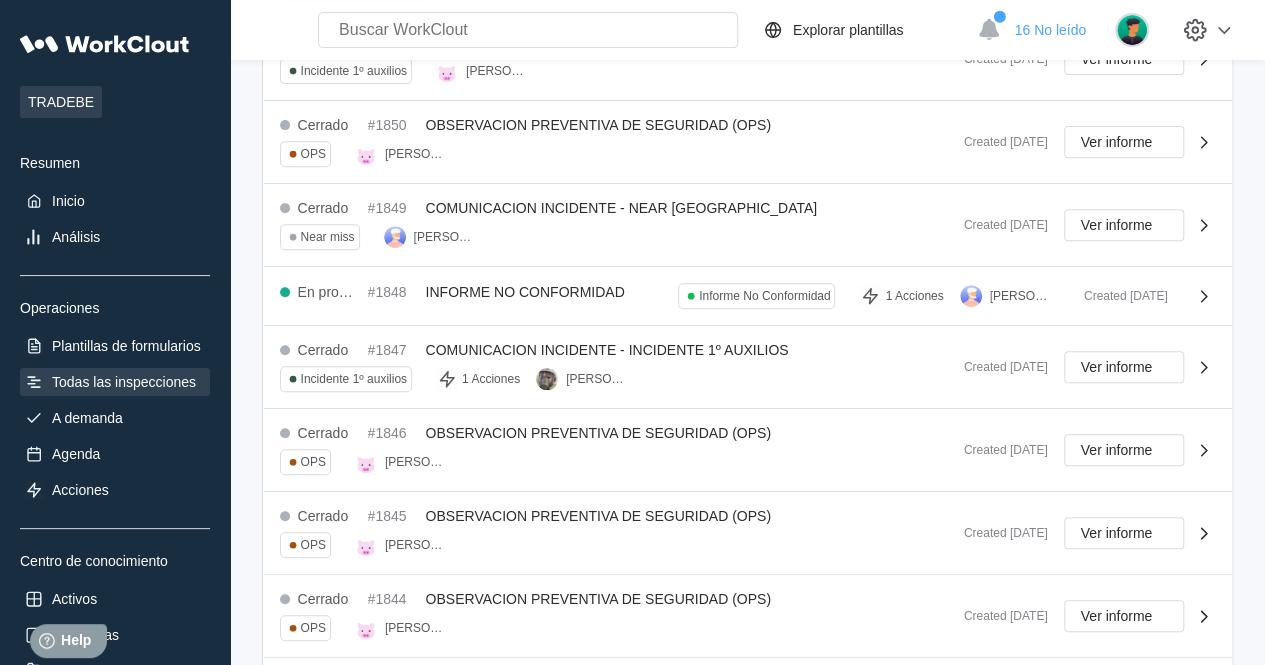 scroll, scrollTop: 334, scrollLeft: 0, axis: vertical 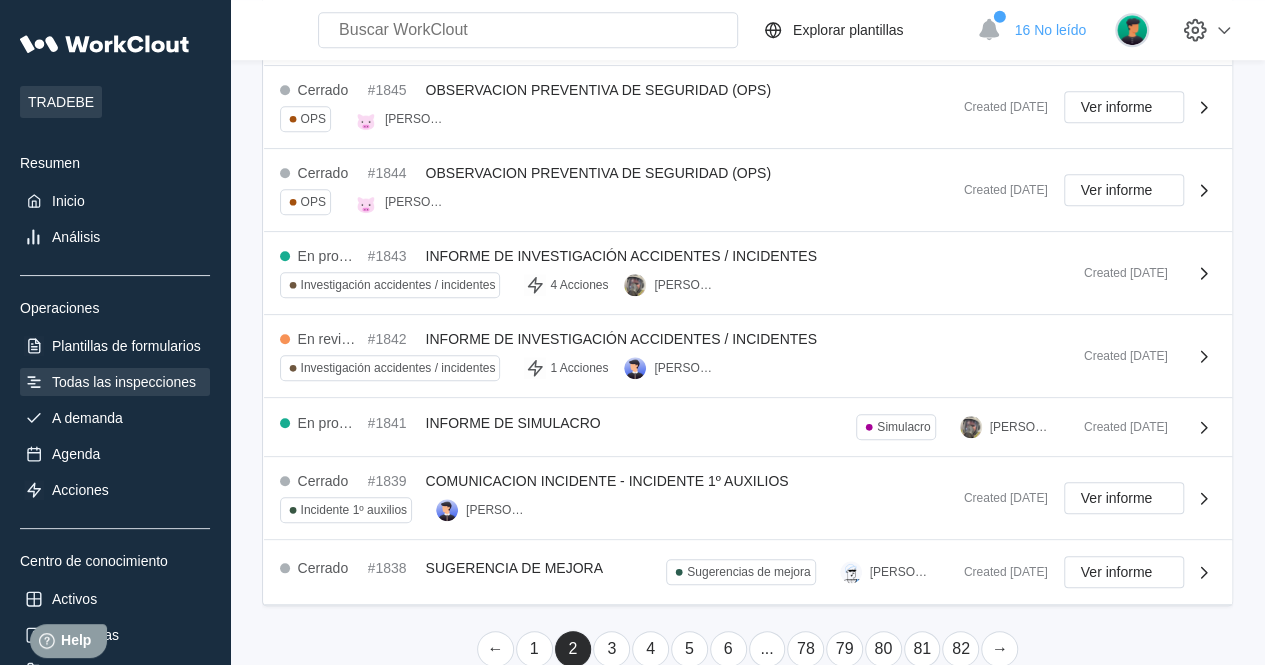 click on "1" at bounding box center (534, 649) 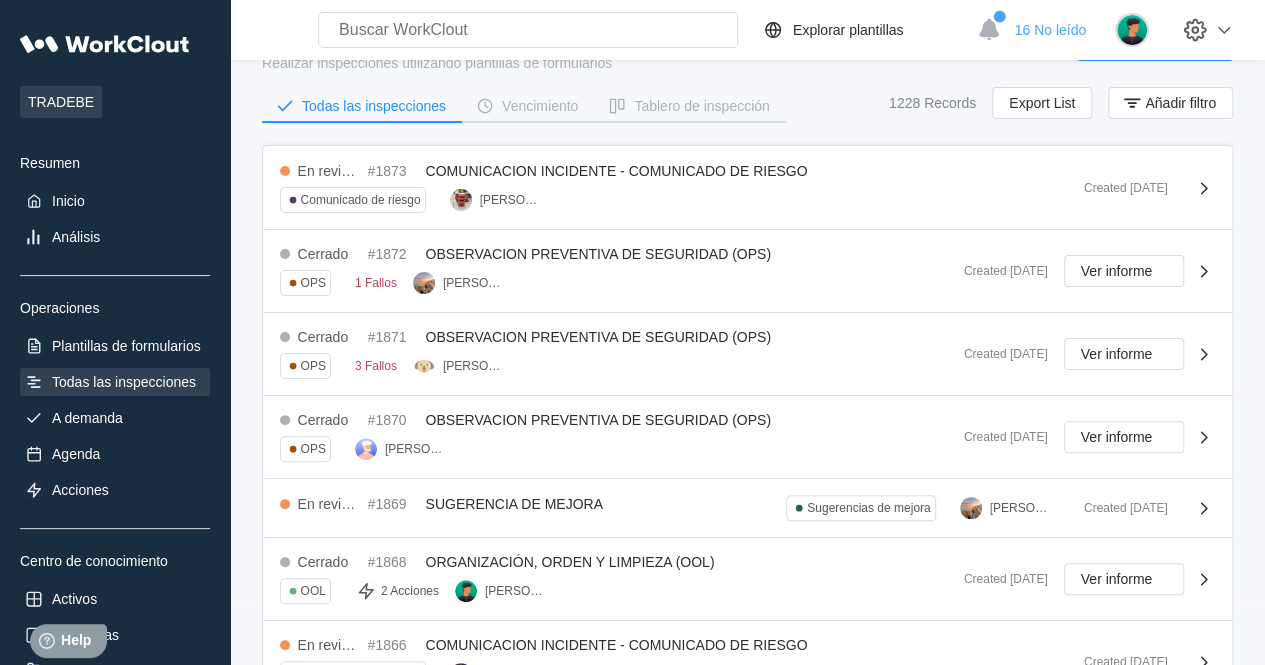 scroll, scrollTop: 820, scrollLeft: 0, axis: vertical 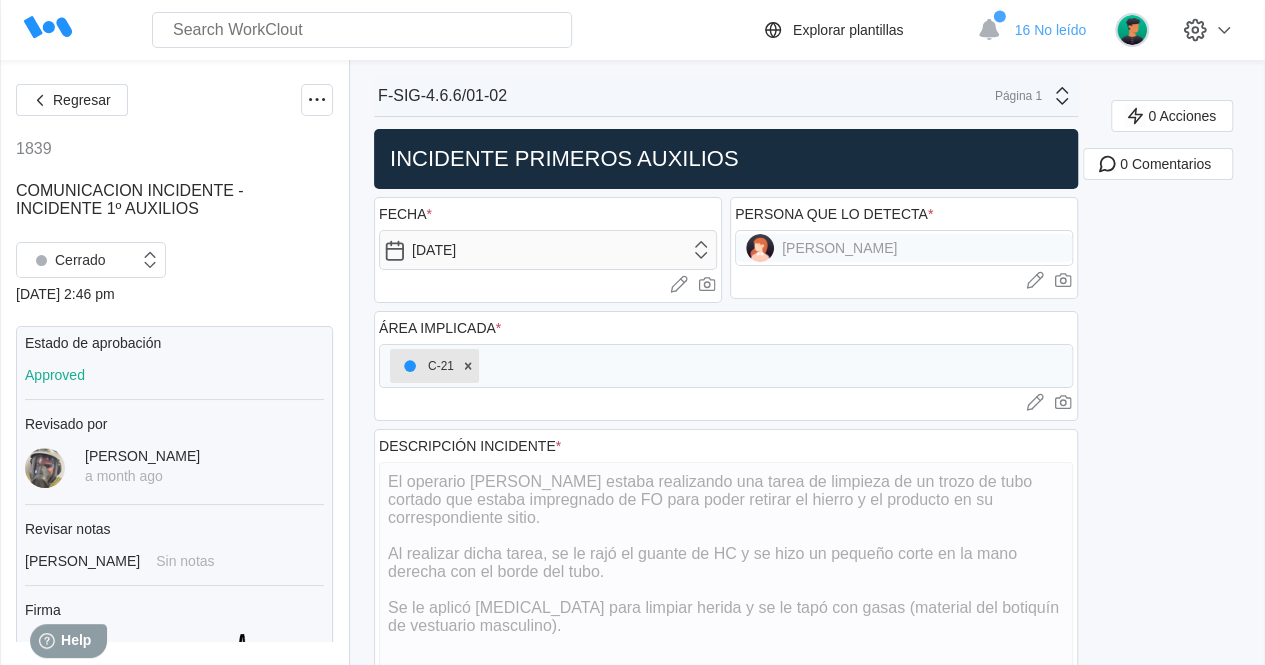 click on "0 Acciones 0 Comentarios" at bounding box center [1179, 934] 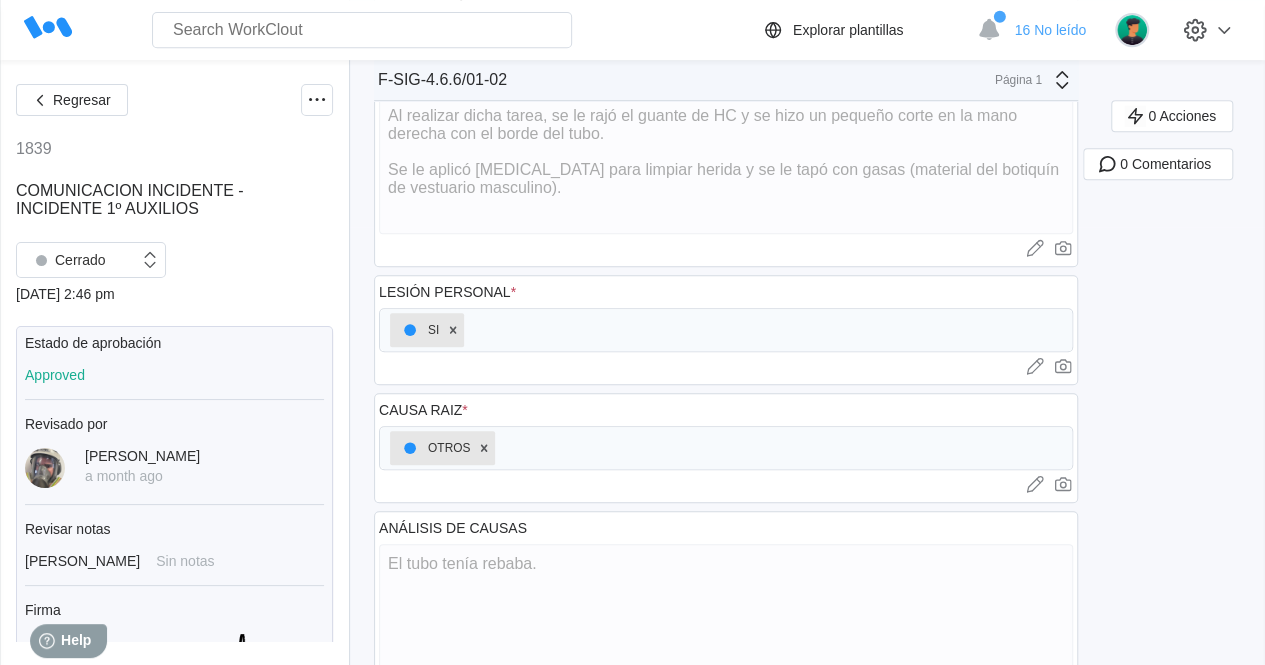 scroll, scrollTop: 434, scrollLeft: 0, axis: vertical 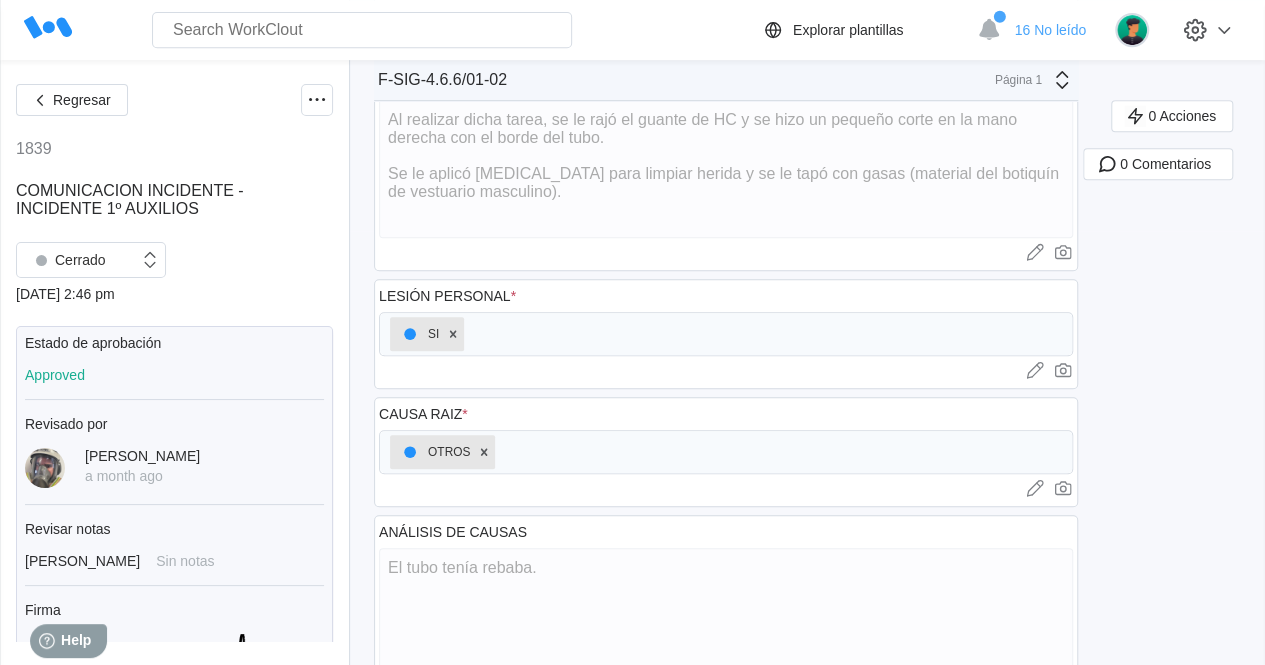 click on "0 Acciones 0 Comentarios" at bounding box center [1179, 500] 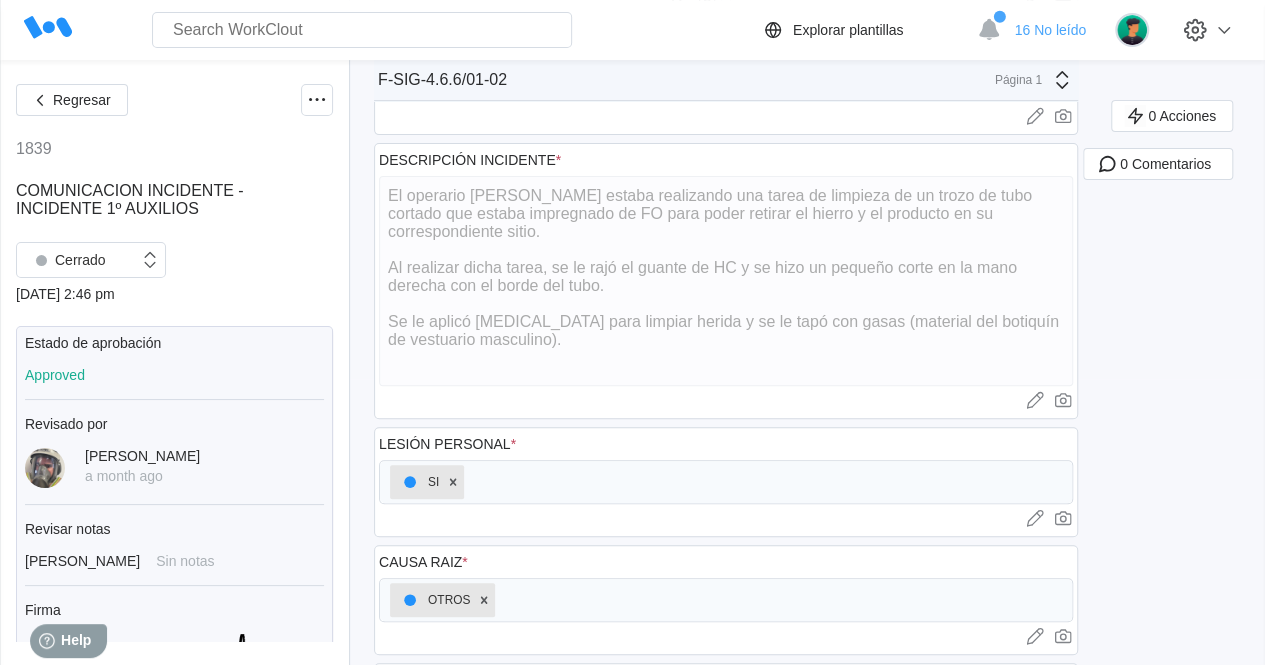 scroll, scrollTop: 0, scrollLeft: 0, axis: both 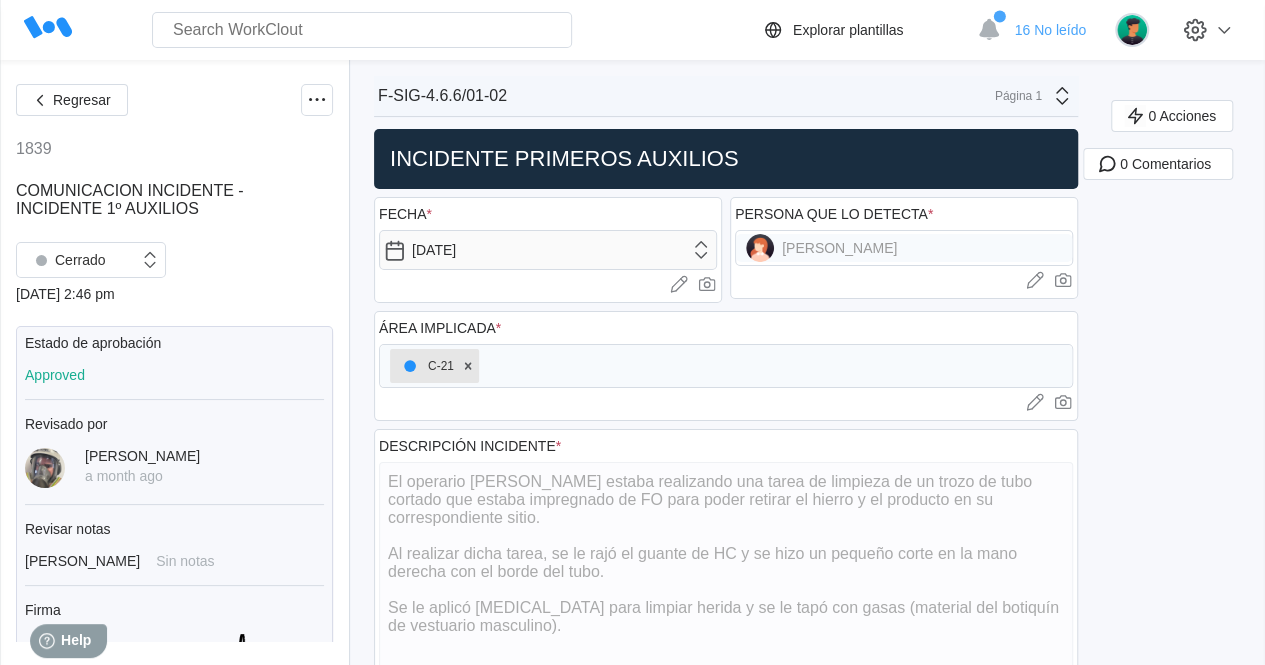 click on "0 Acciones 0 Comentarios" at bounding box center (1179, 934) 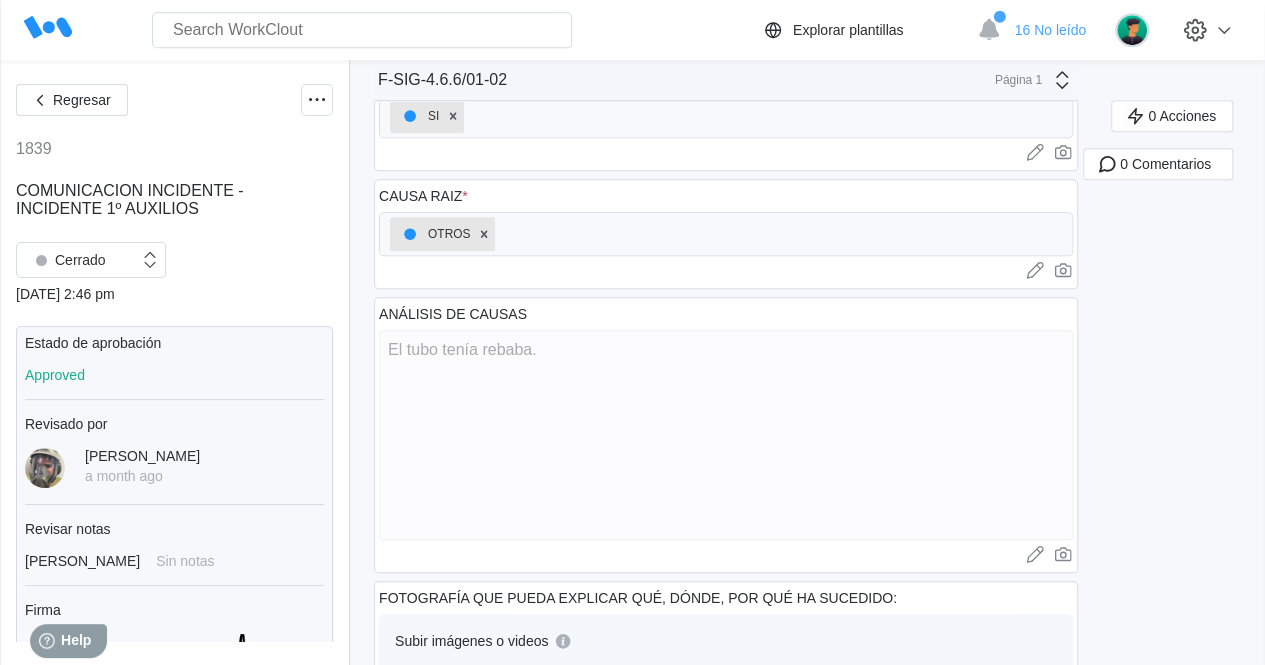 scroll, scrollTop: 1096, scrollLeft: 0, axis: vertical 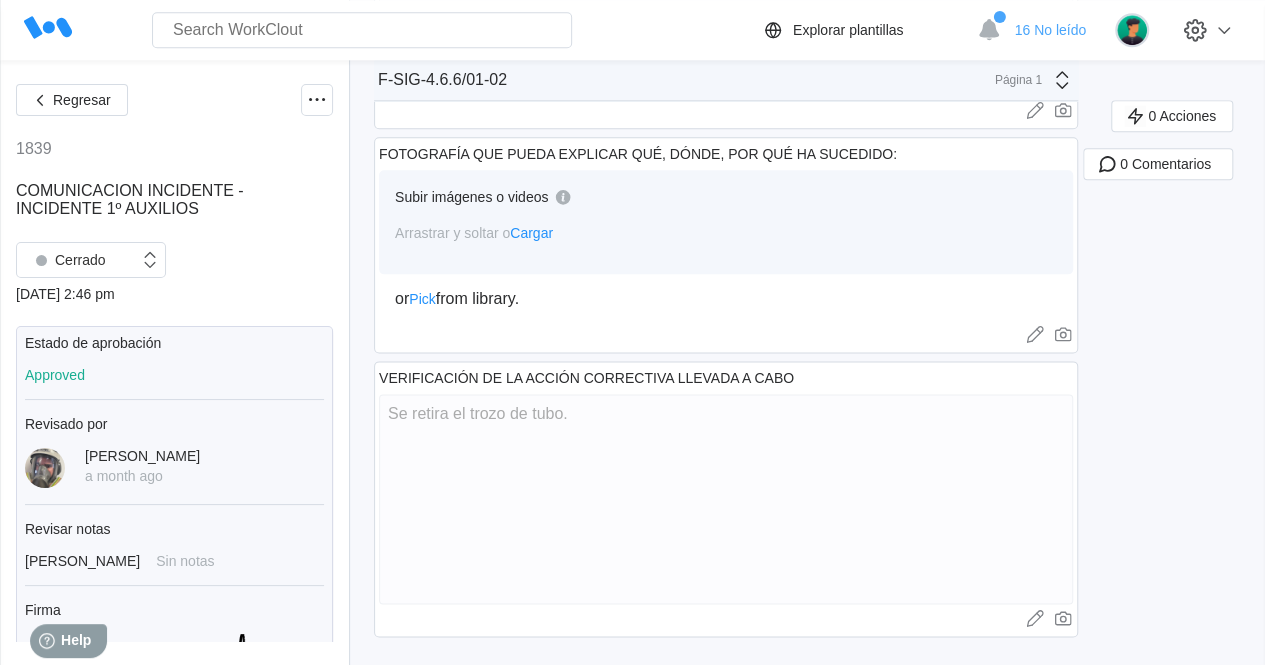click on "0 Acciones 0 Comentarios" at bounding box center (1179, -162) 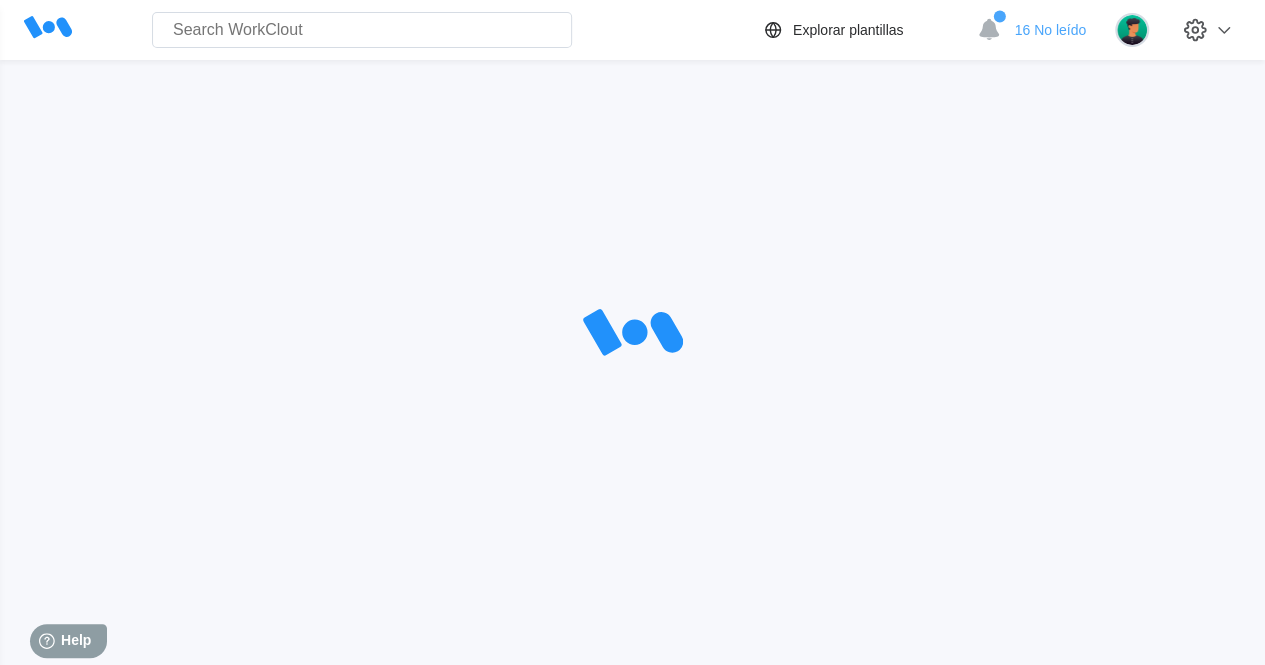 scroll, scrollTop: 0, scrollLeft: 0, axis: both 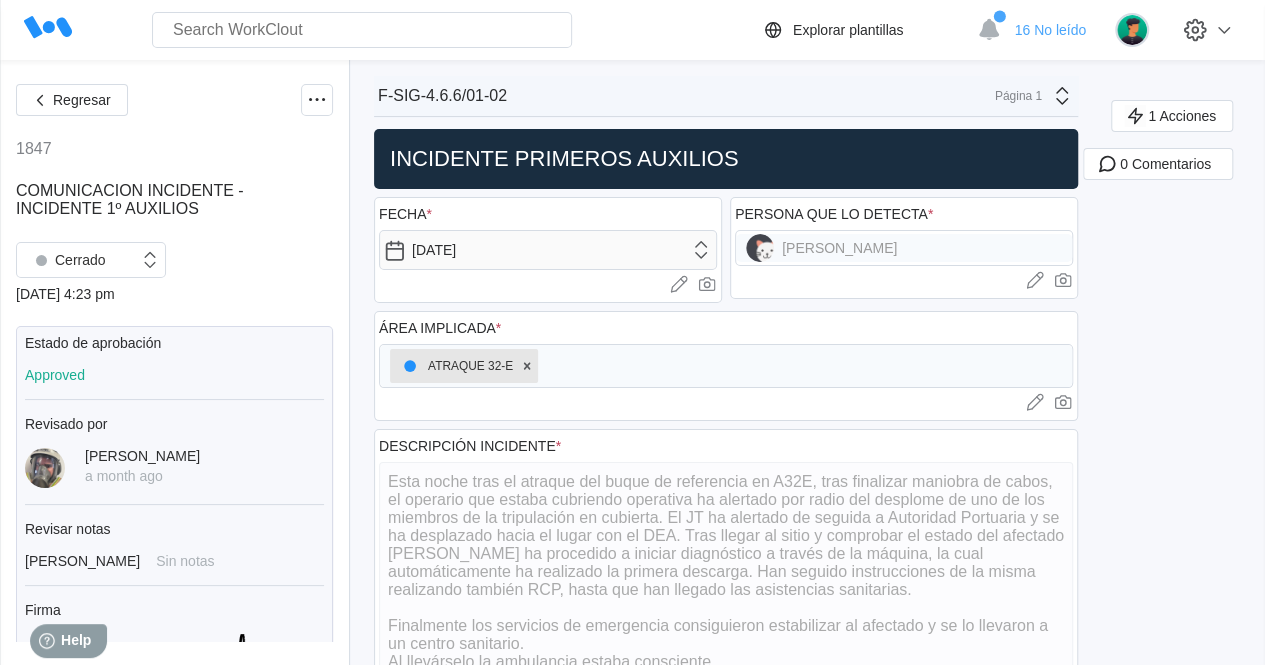 click on "1 Acciones 0 Comentarios" at bounding box center [1179, 970] 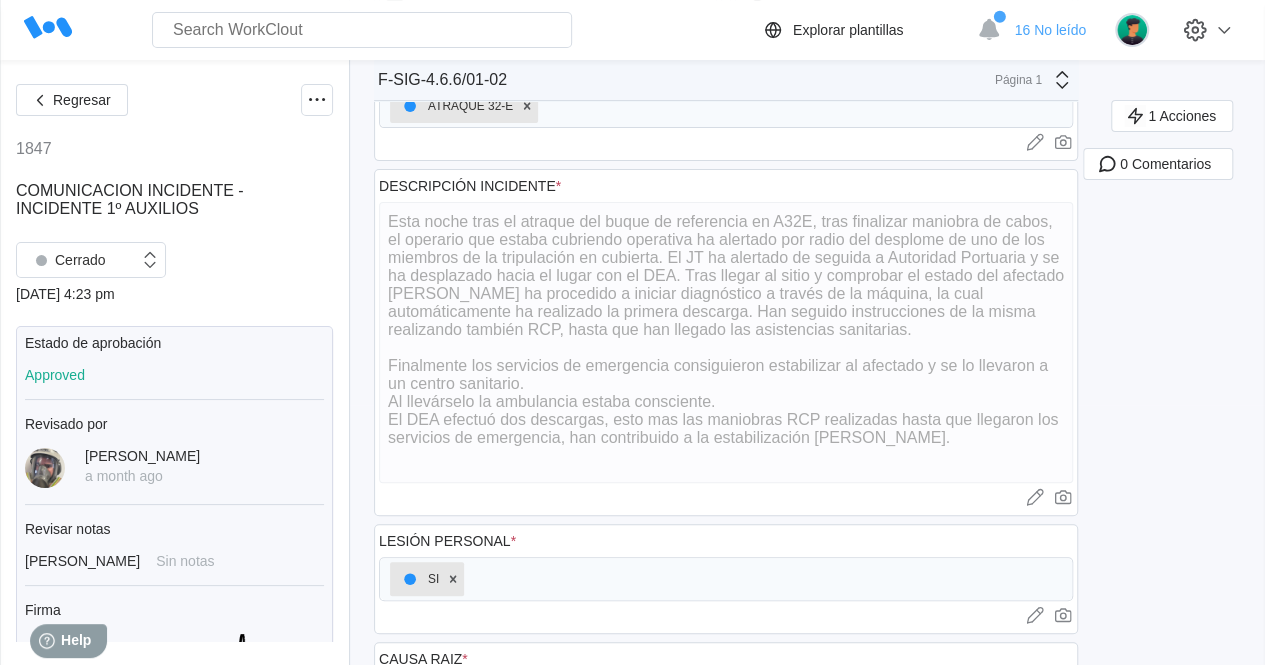 scroll, scrollTop: 0, scrollLeft: 0, axis: both 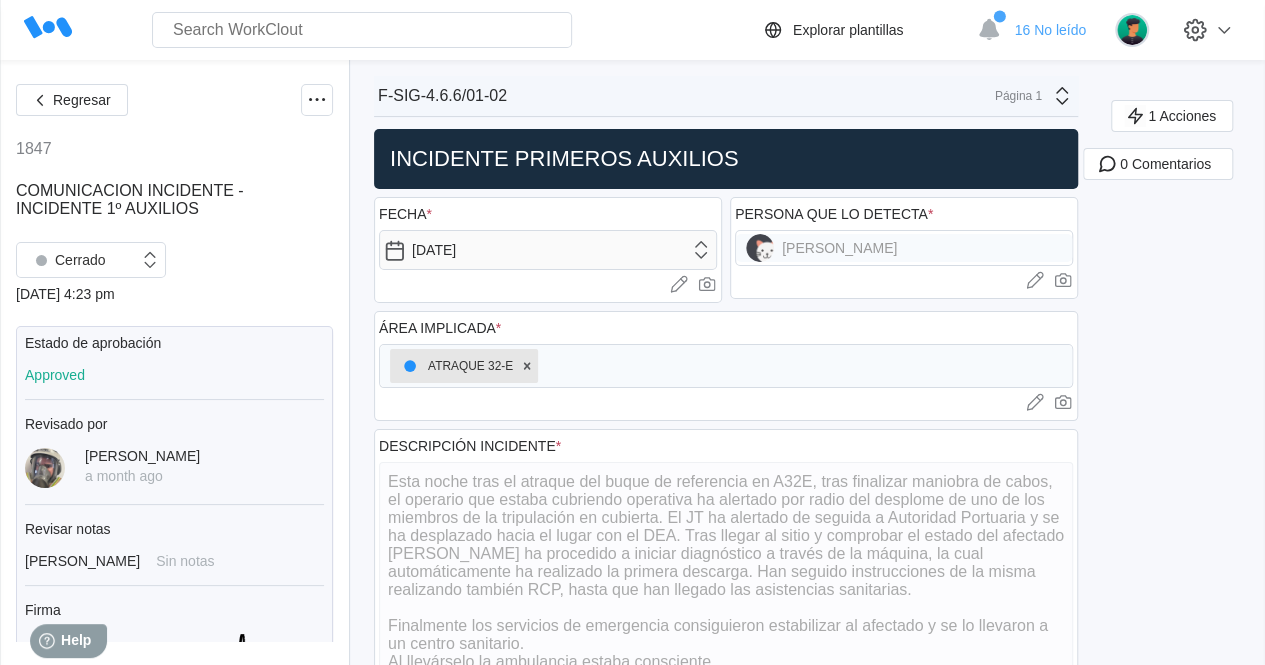 drag, startPoint x: 1208, startPoint y: 116, endPoint x: 1240, endPoint y: 261, distance: 148.48906 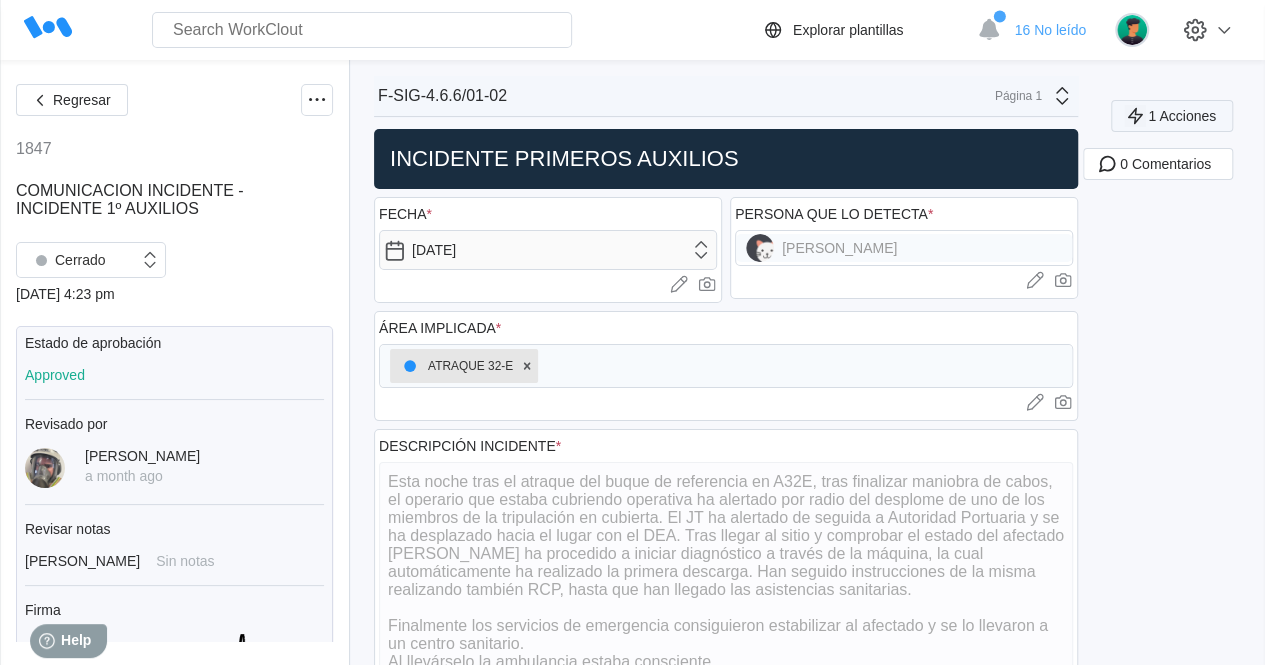 click on "1 Acciones" at bounding box center (1182, 116) 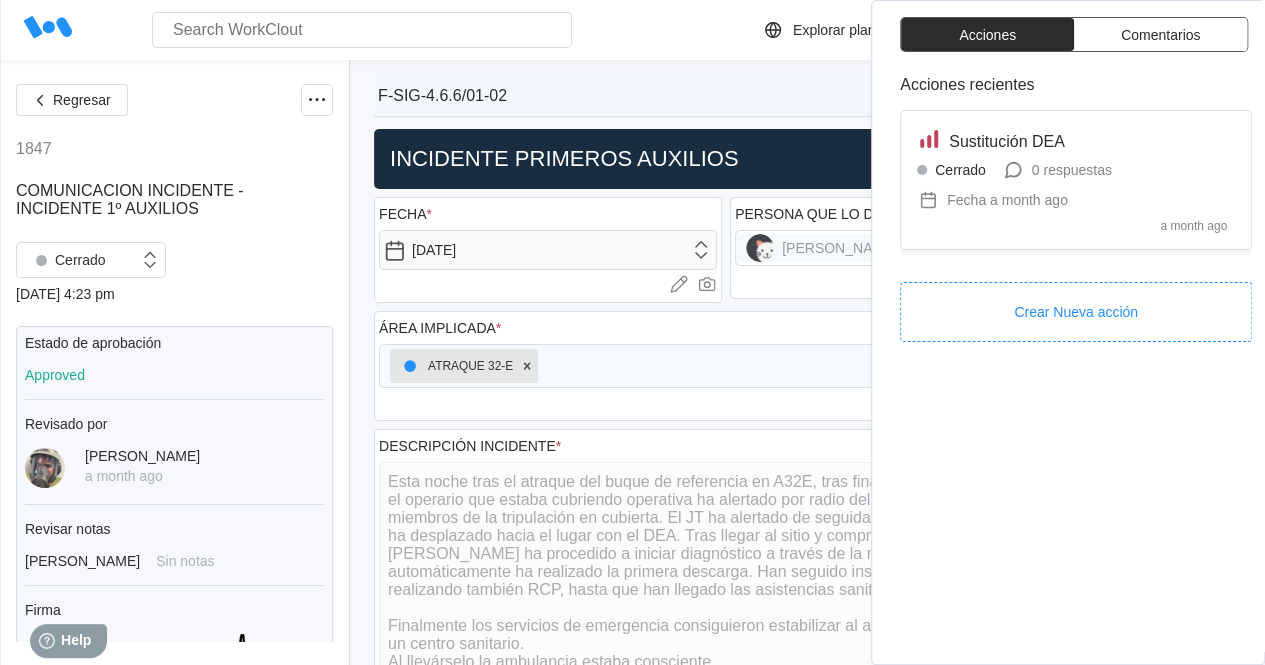 click on "ATRAQUE 32-E" at bounding box center [726, 366] 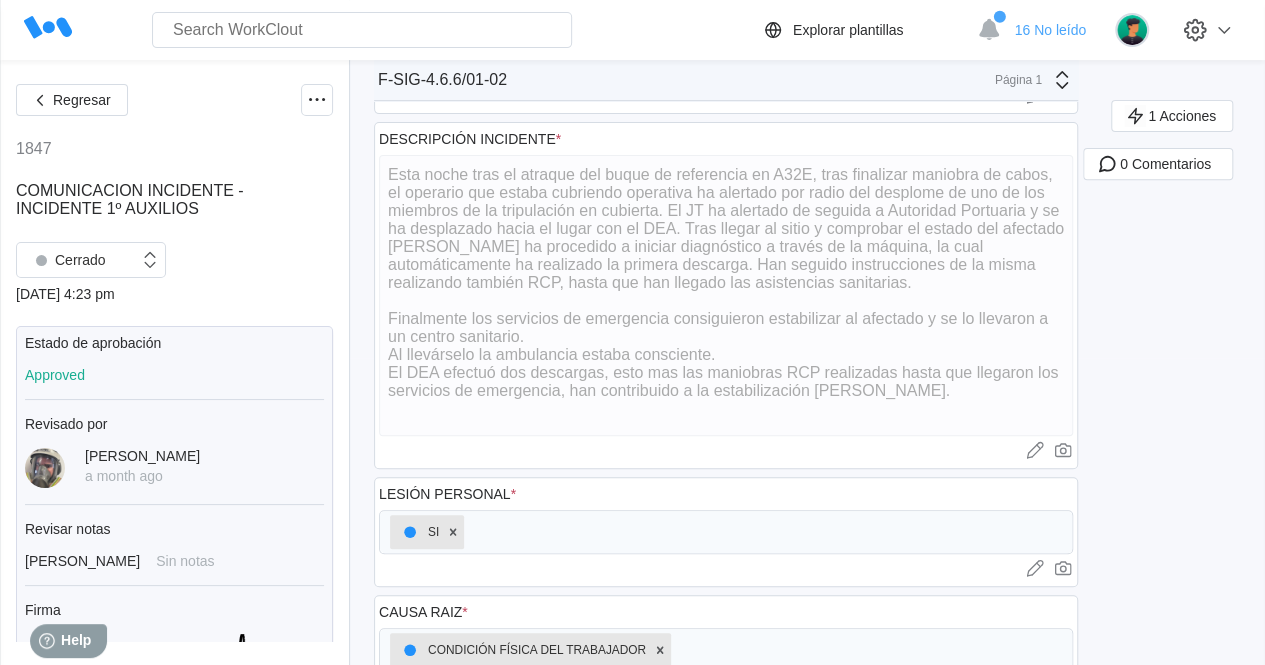scroll, scrollTop: 0, scrollLeft: 0, axis: both 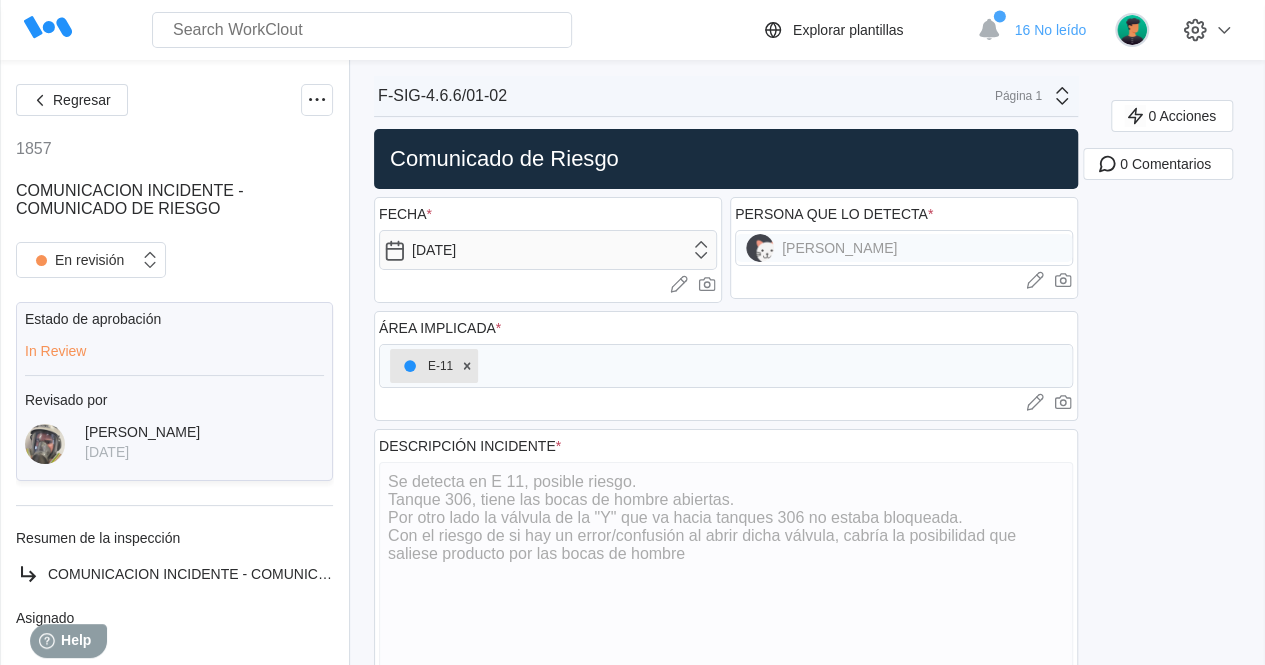 click on "0 Acciones 0 Comentarios" at bounding box center (1179, 1014) 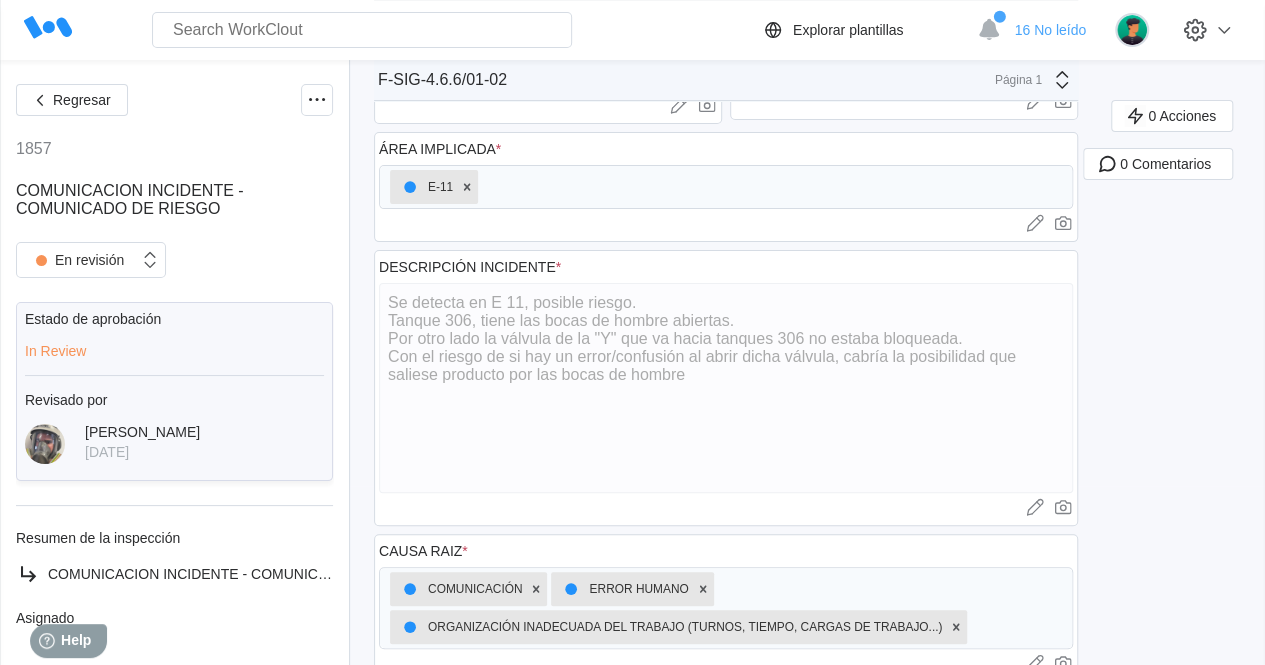 scroll, scrollTop: 0, scrollLeft: 0, axis: both 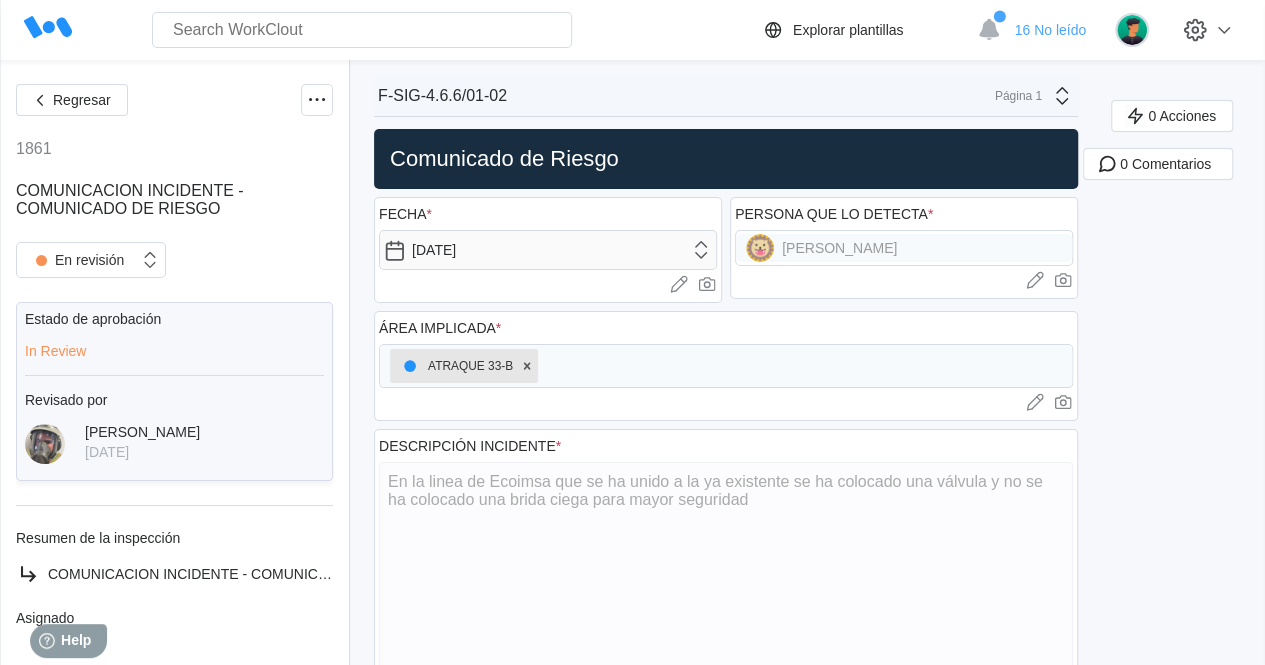 click on "0 Acciones 0 Comentarios" at bounding box center (1179, 847) 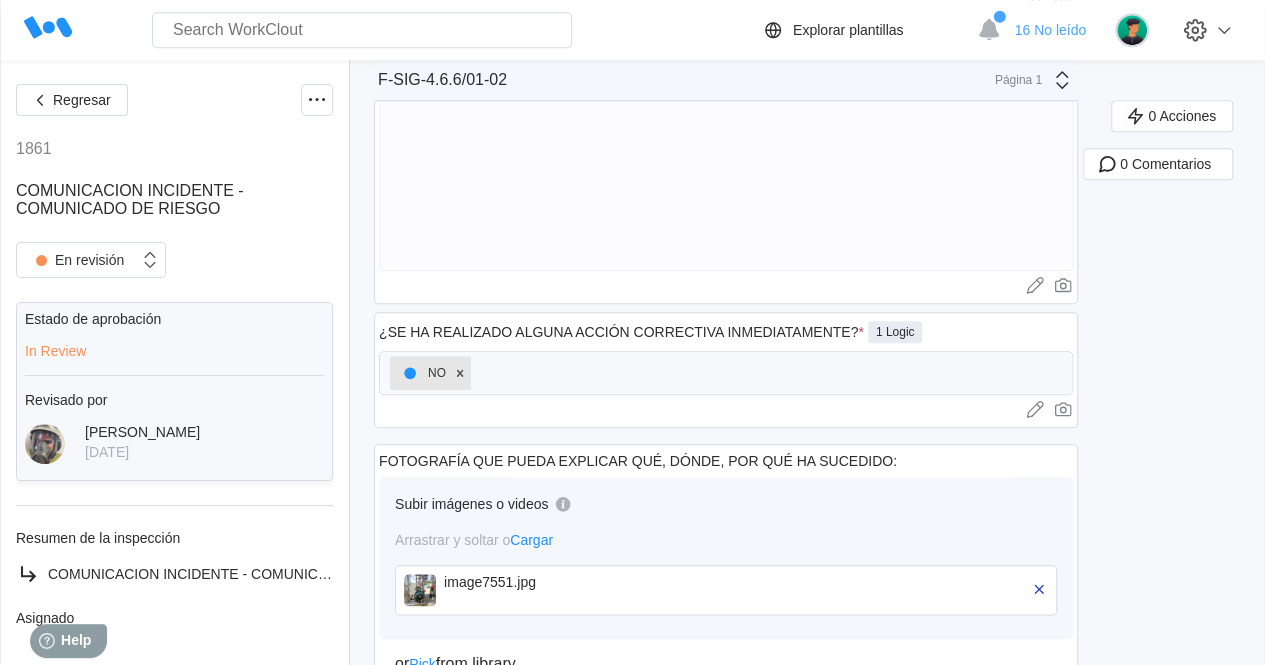 scroll, scrollTop: 922, scrollLeft: 0, axis: vertical 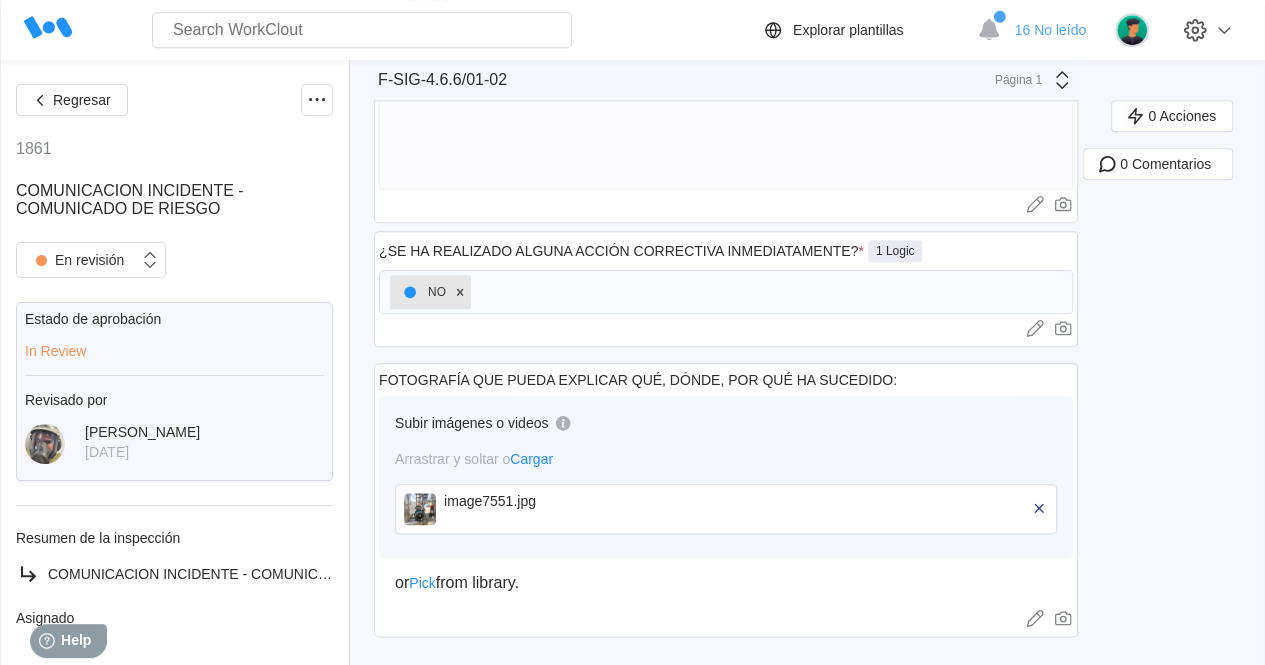 click at bounding box center (420, 509) 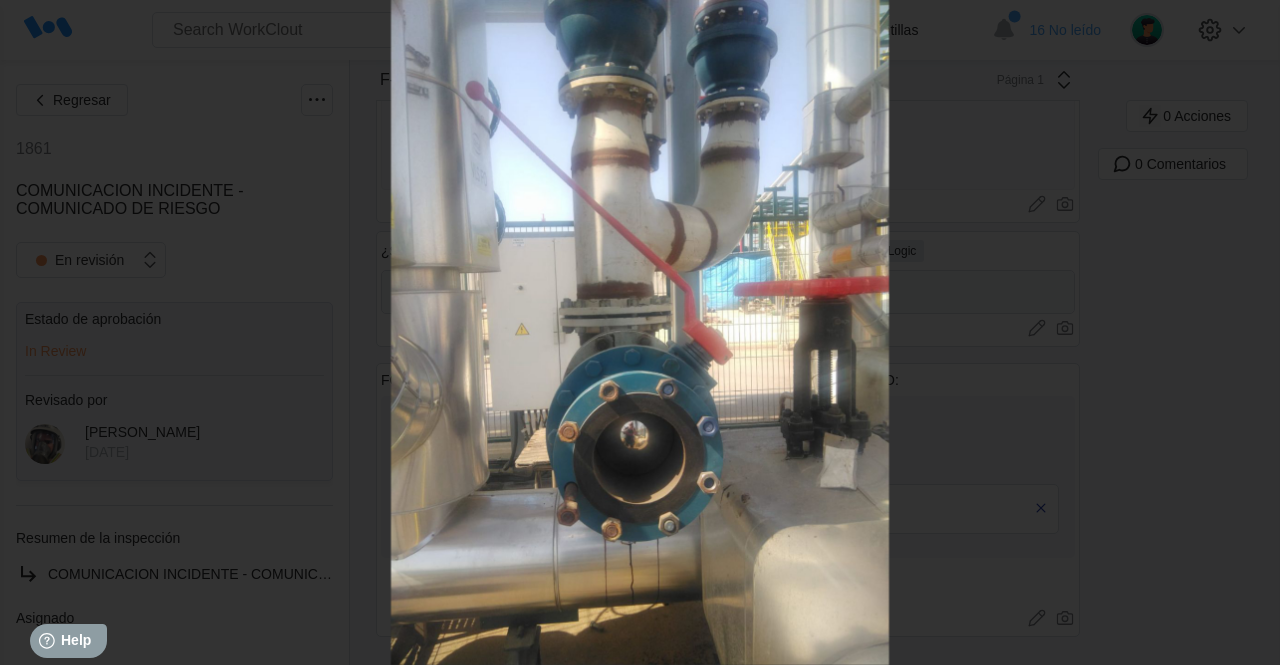 click at bounding box center (640, 332) 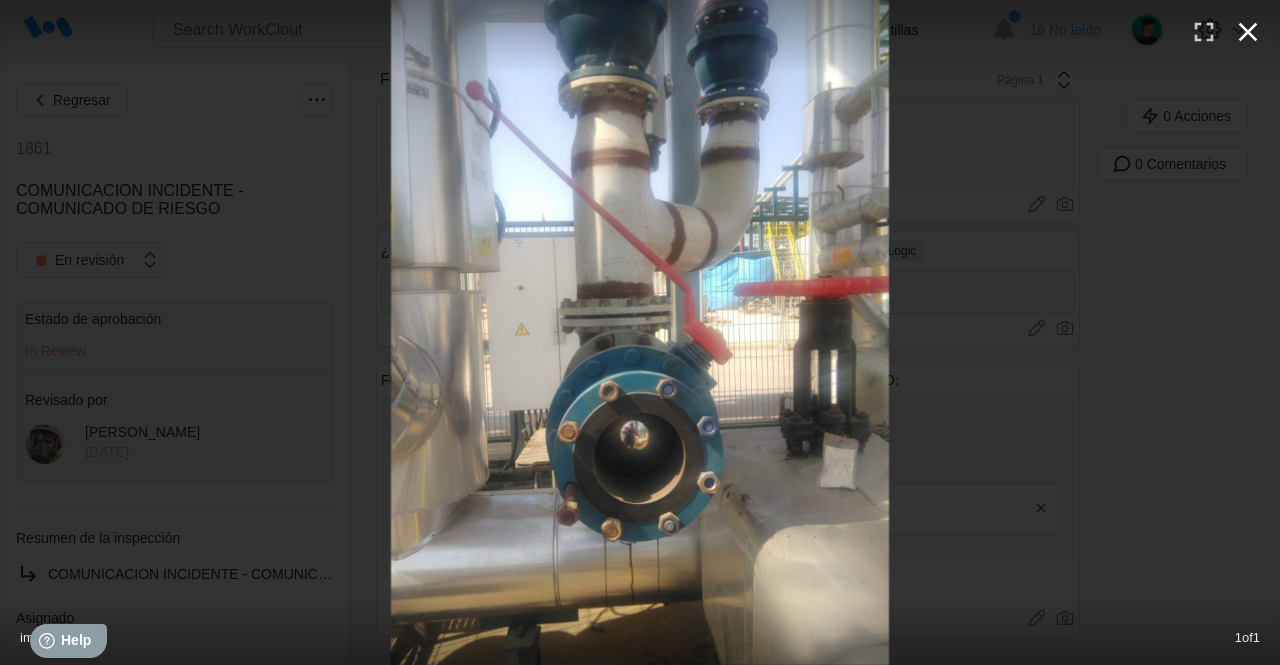 click 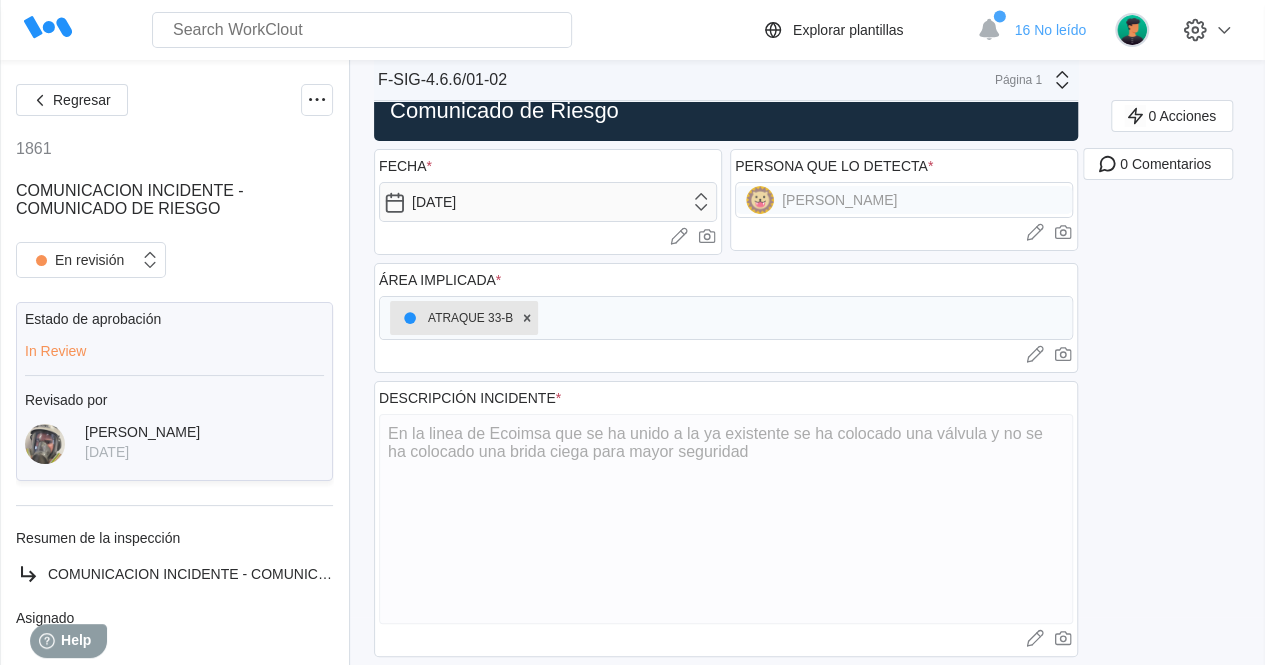 scroll, scrollTop: 0, scrollLeft: 0, axis: both 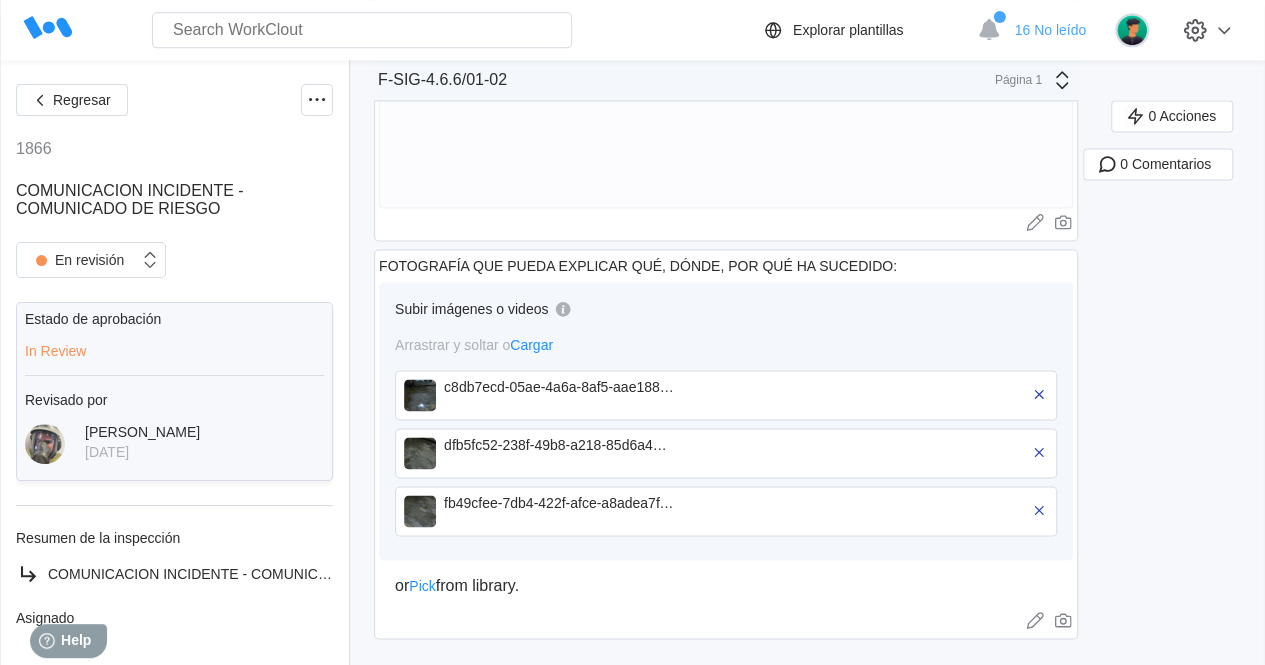 click at bounding box center [420, 395] 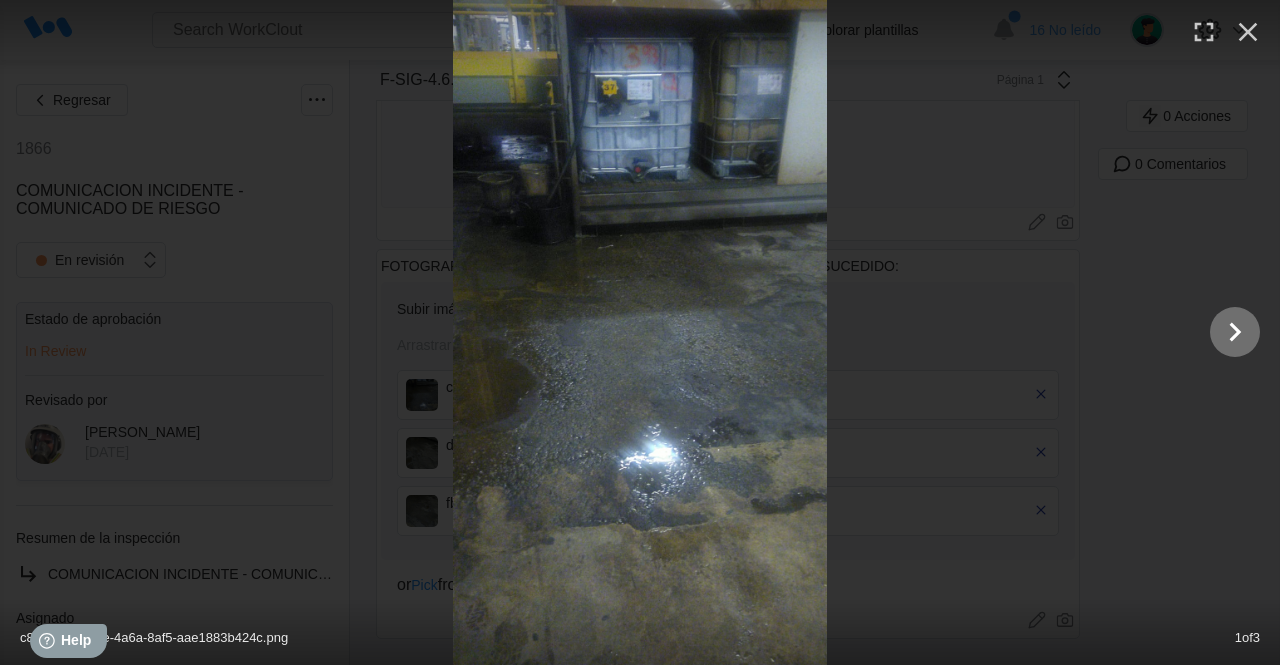 click 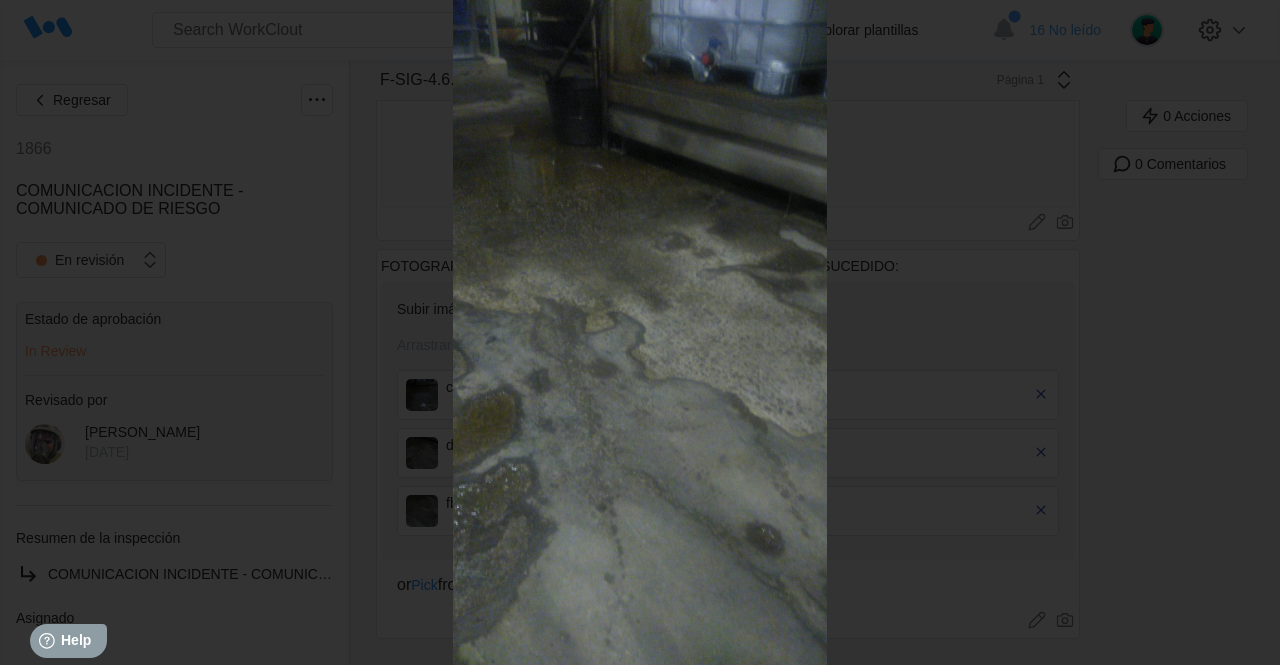 click 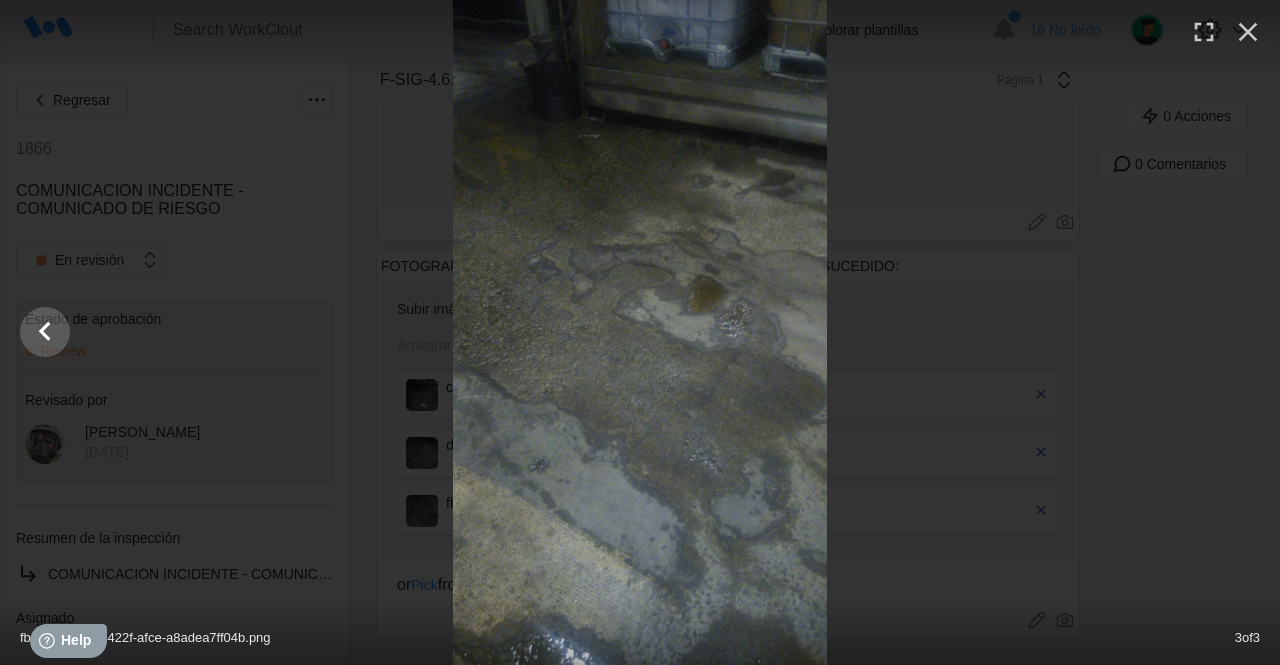 click at bounding box center (640, 332) 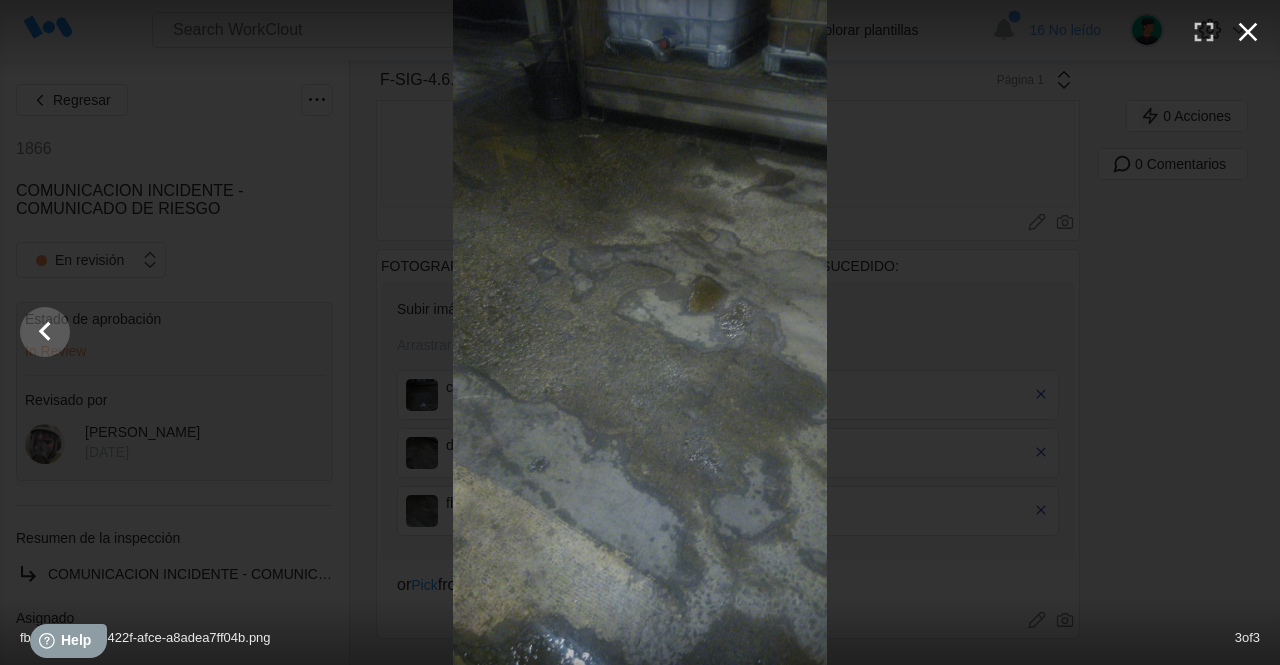 click 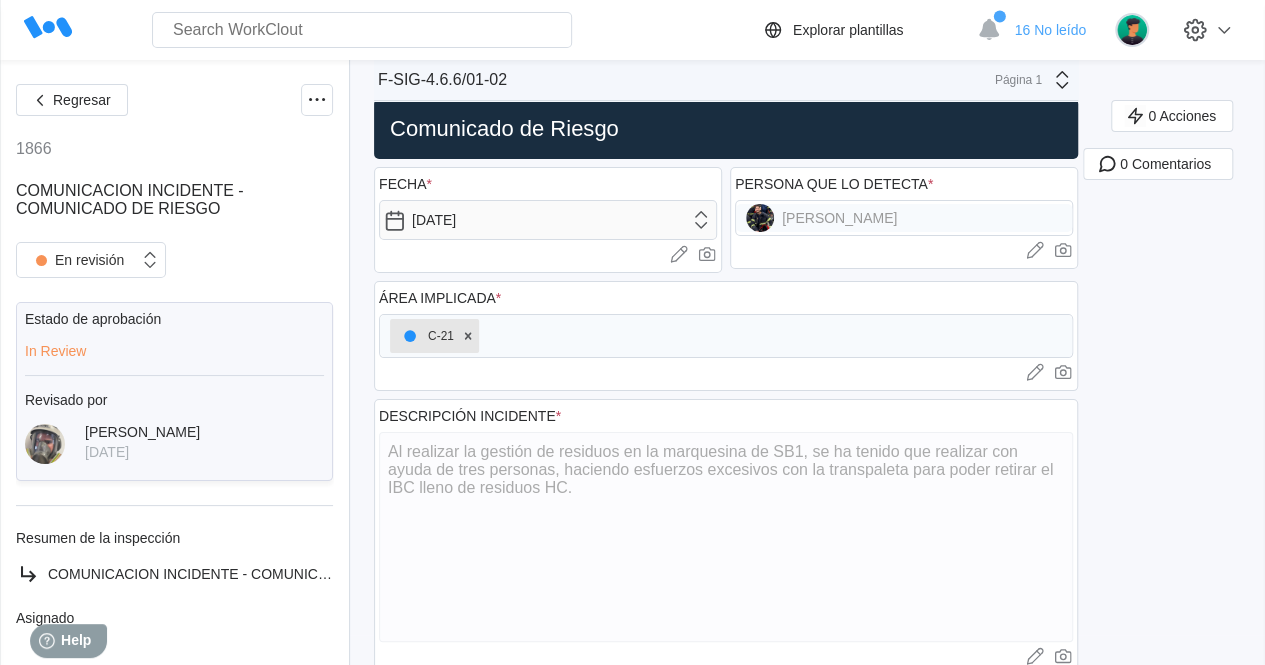 scroll, scrollTop: 30, scrollLeft: 0, axis: vertical 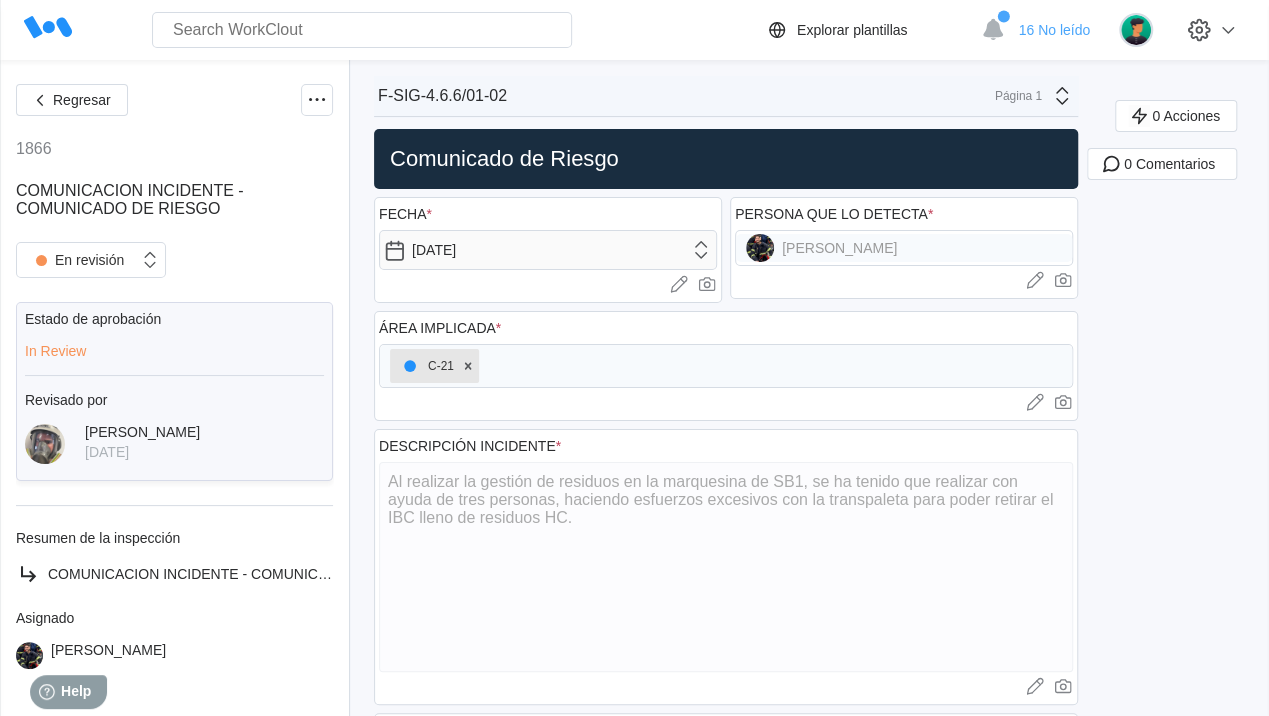 type on "x" 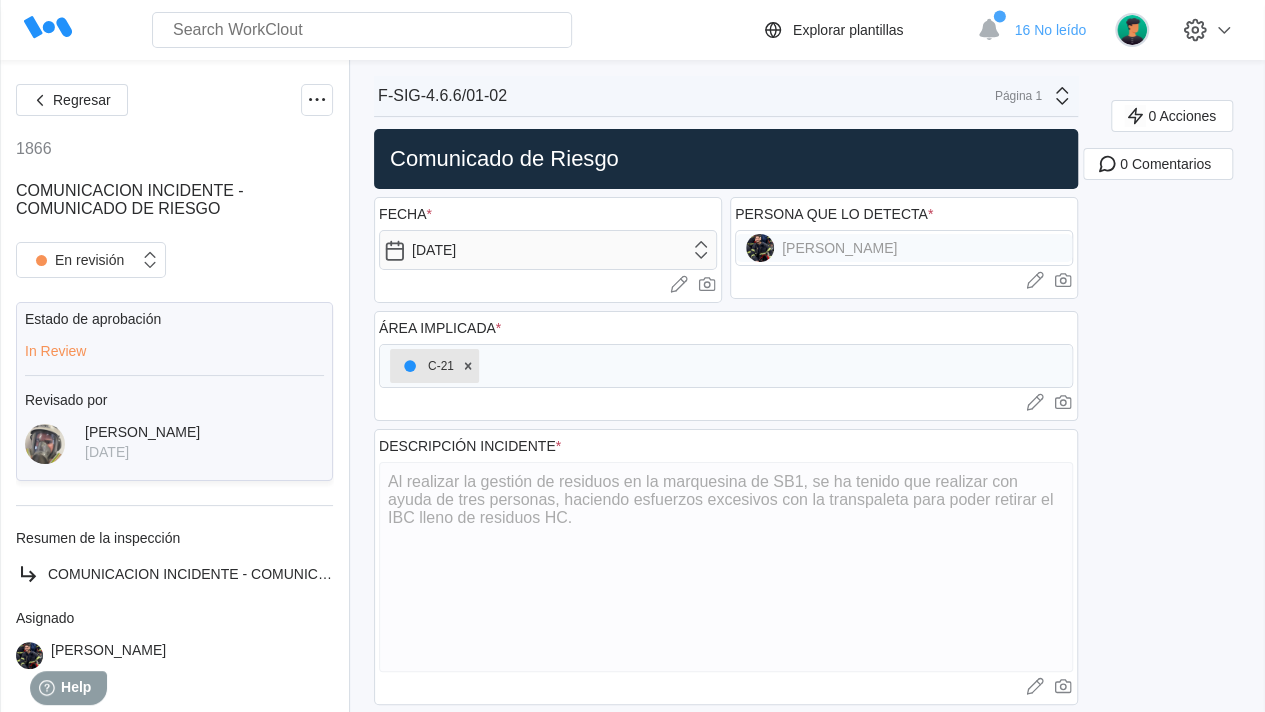 type on "x" 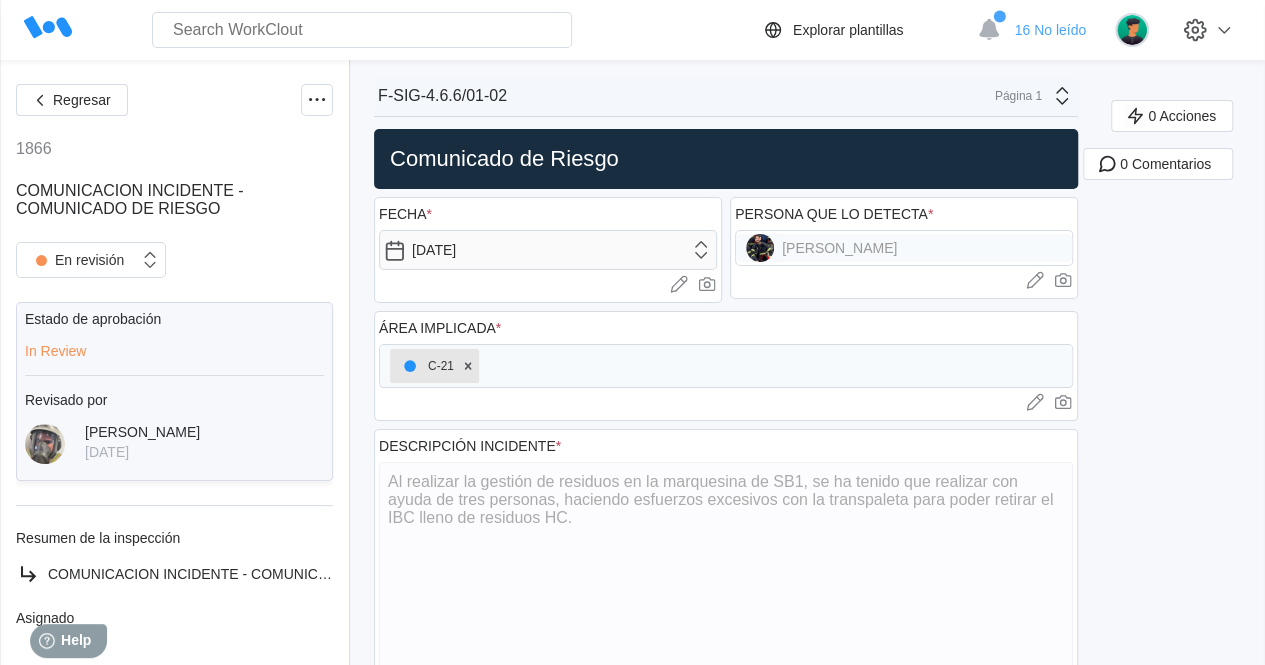 type on "x" 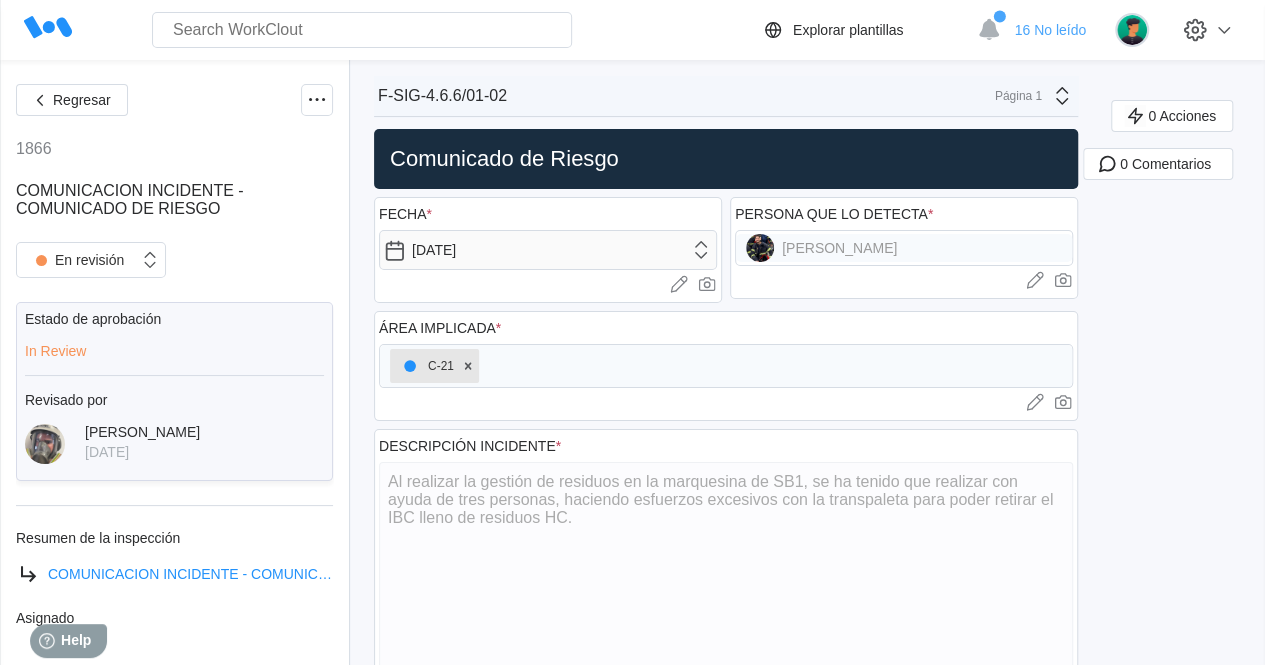 scroll, scrollTop: 216, scrollLeft: 0, axis: vertical 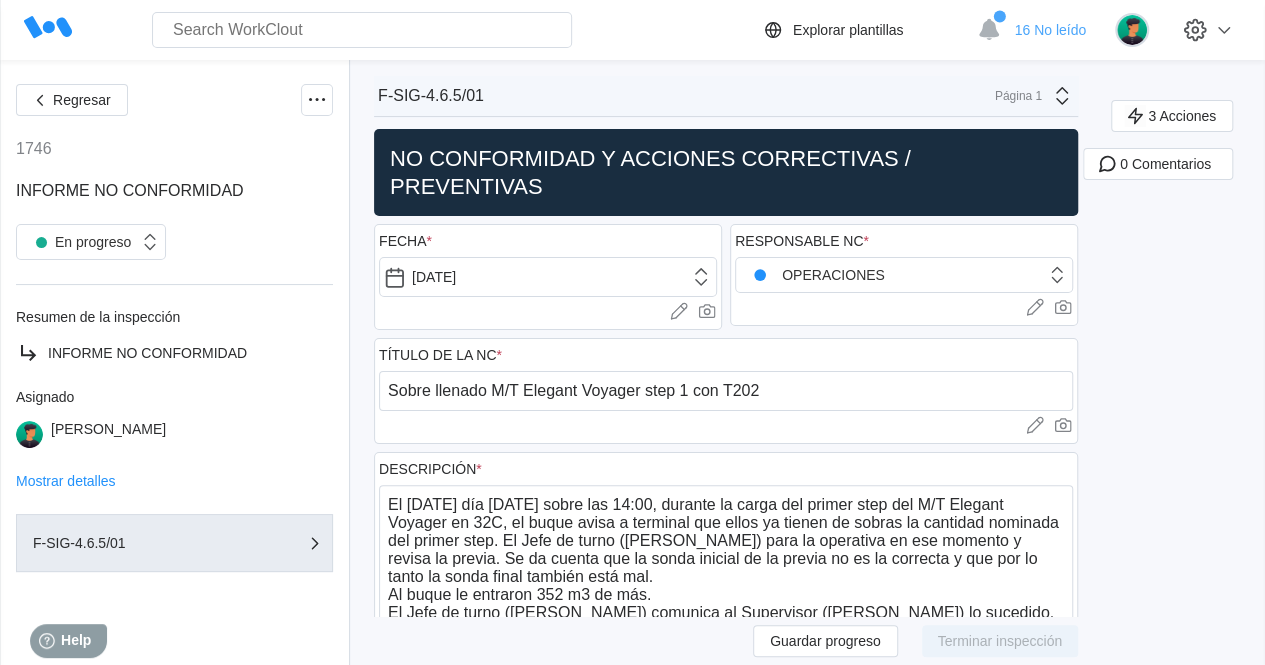click on "3 Acciones 0 Comentarios" at bounding box center (1179, 3042) 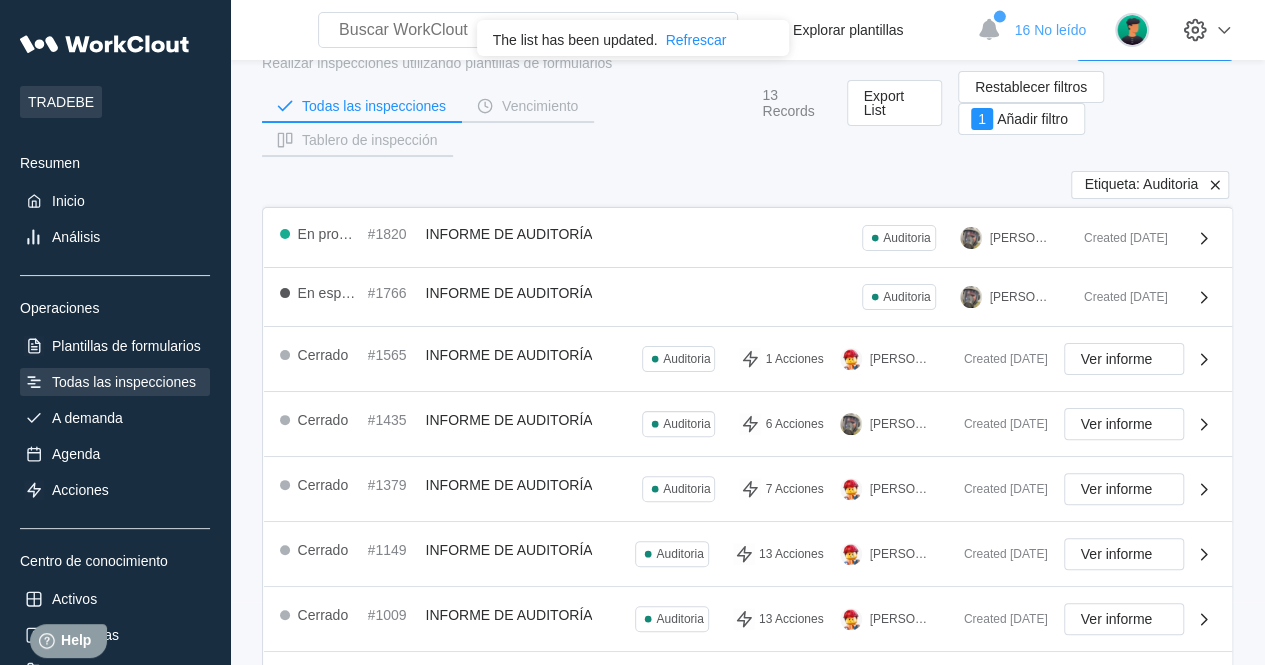 scroll, scrollTop: 0, scrollLeft: 0, axis: both 